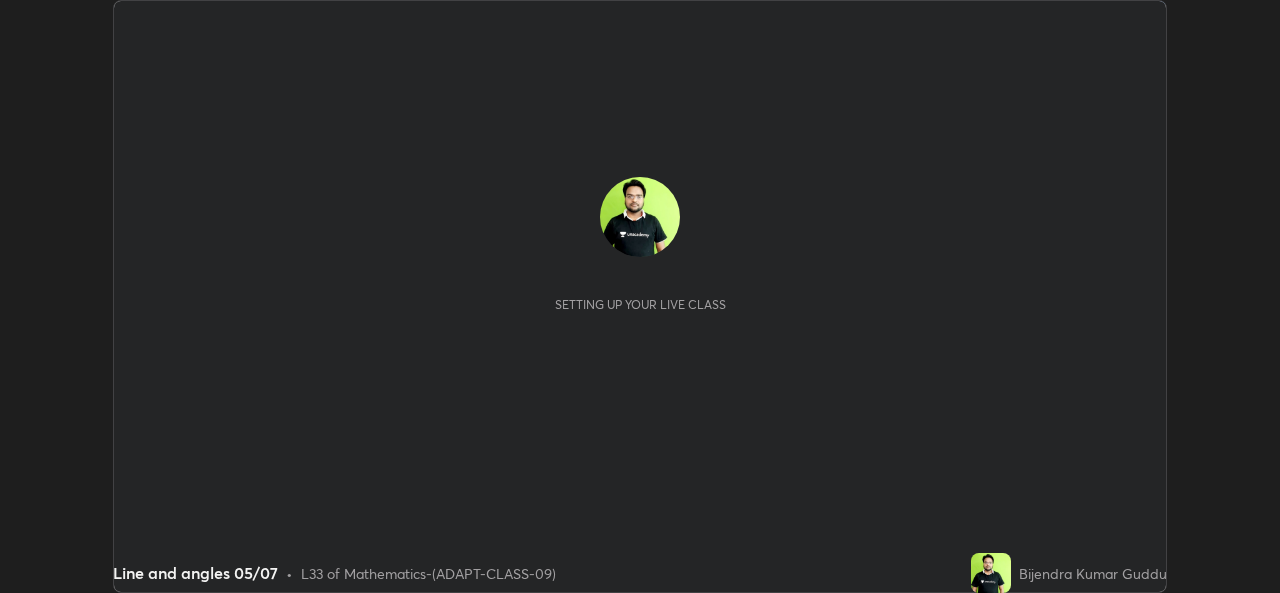 scroll, scrollTop: 0, scrollLeft: 0, axis: both 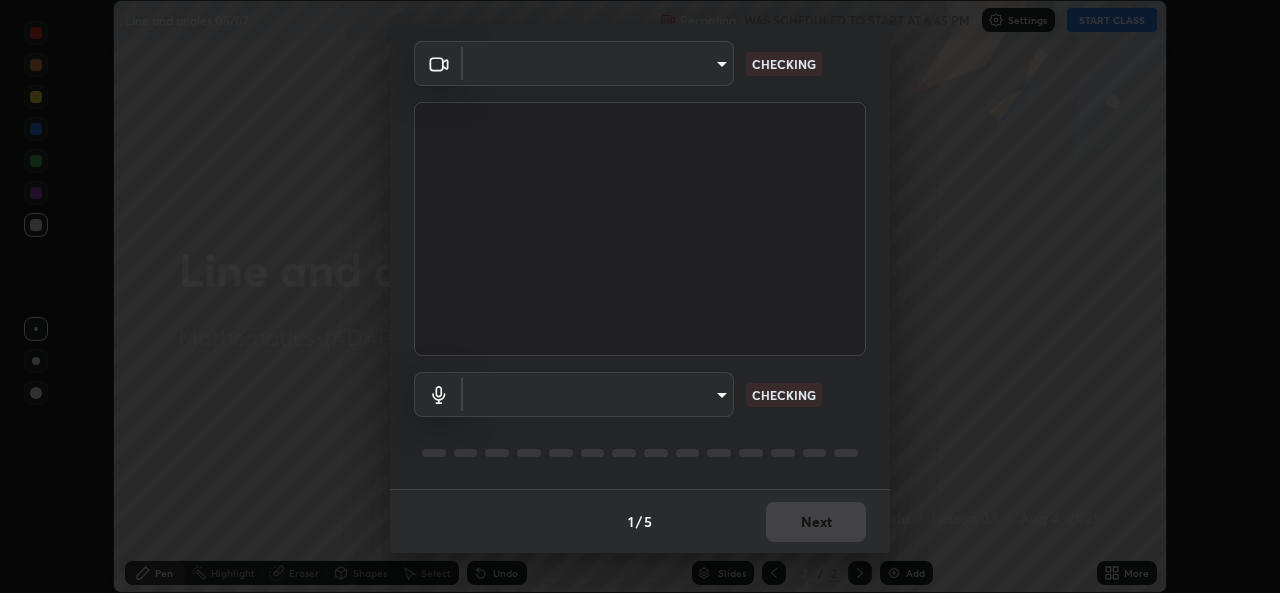 type on "162a4bef6d5de59660943d10e2777e2613c591b7fe343c7323db06c6e3c7e835" 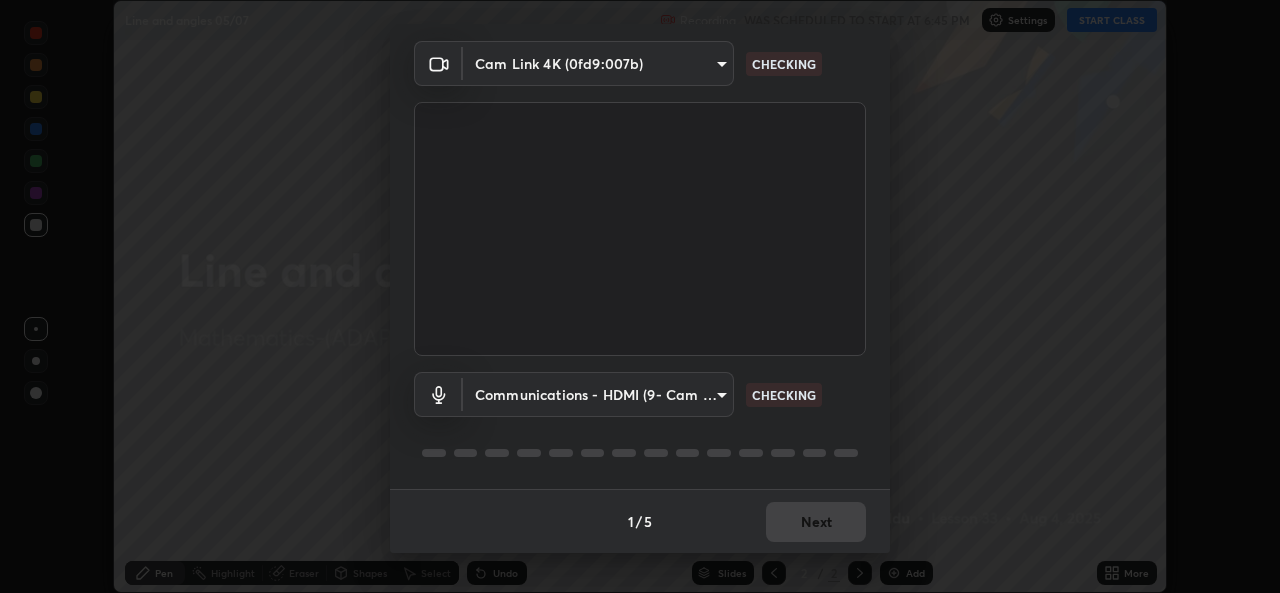 click on "Erase all Line and angles 05/07 Recording WAS SCHEDULED TO START AT  6:45 PM Settings START CLASS Setting up your live class Line and angles 05/07 • L33 of Mathematics-(ADAPT-CLASS-09) [FIRST] [LAST] Pen Highlight Eraser Shapes Select Undo Slides 2 / 2 Add More No doubts shared Encourage your learners to ask a doubt for better clarity Report an issue Reason for reporting Buffering Chat not working Audio - Video sync issue Educator video quality low ​ Attach an image Report Media settings Cam Link 4K (0fd9:007b) [HASH] CHECKING Communications - HDMI (9- Cam Link 4K) communications CHECKING 1 / 5 Next" at bounding box center (640, 296) 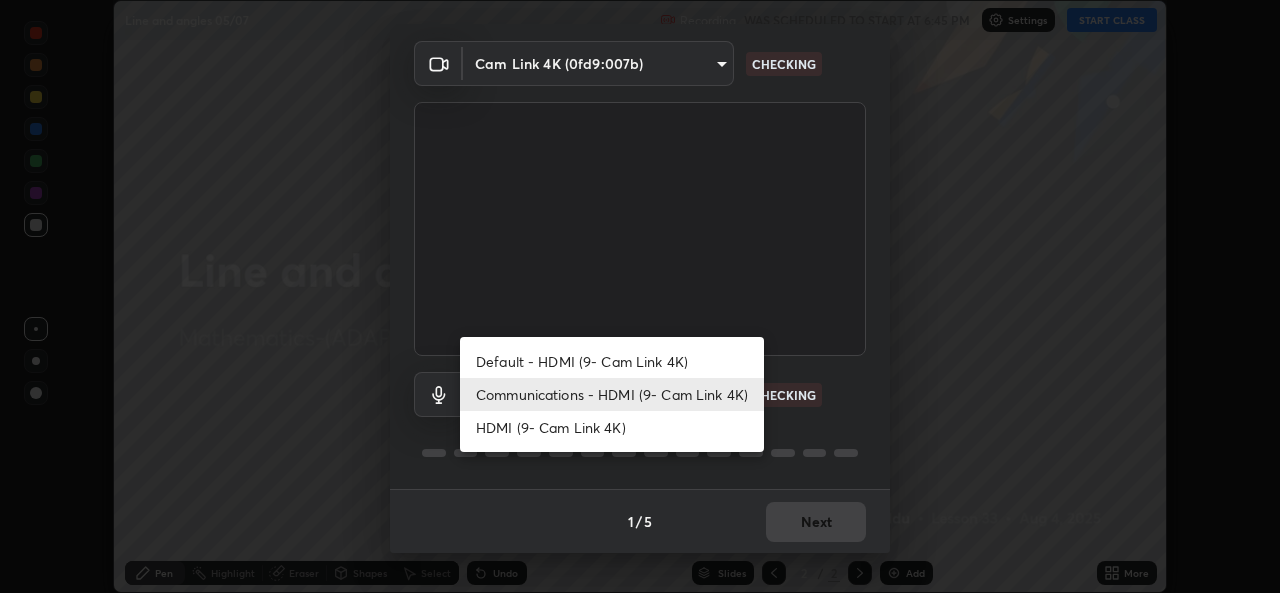 click on "HDMI (9- Cam Link 4K)" at bounding box center [612, 427] 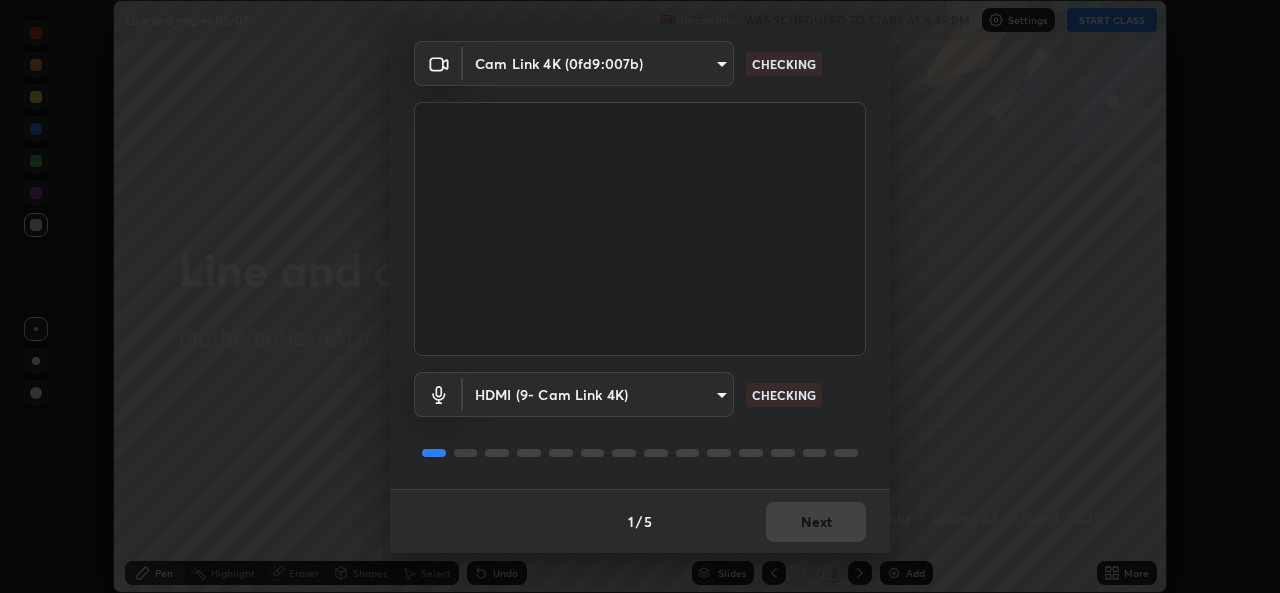 click on "Erase all Line and angles 05/07 Recording WAS SCHEDULED TO START AT  6:45 PM Settings START CLASS Setting up your live class Line and angles 05/07 • L33 of Mathematics-(ADAPT-CLASS-09) [FIRST] [LAST] Pen Highlight Eraser Shapes Select Undo Slides 2 / 2 Add More No doubts shared Encourage your learners to ask a doubt for better clarity Report an issue Reason for reporting Buffering Chat not working Audio - Video sync issue Educator video quality low ​ Attach an image Report Media settings Cam Link 4K (0fd9:007b) [HASH] CHECKING HDMI (9- Cam Link 4K) [HASH] CHECKING 1 / 5 Next" at bounding box center (640, 296) 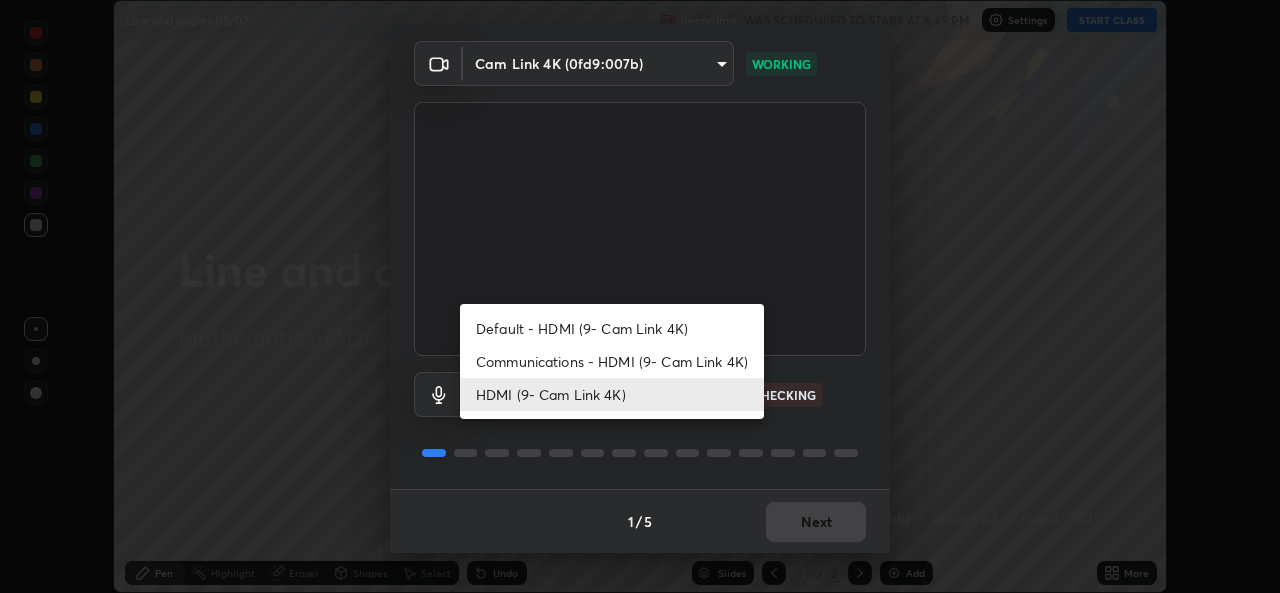 click on "HDMI (9- Cam Link 4K)" at bounding box center [612, 394] 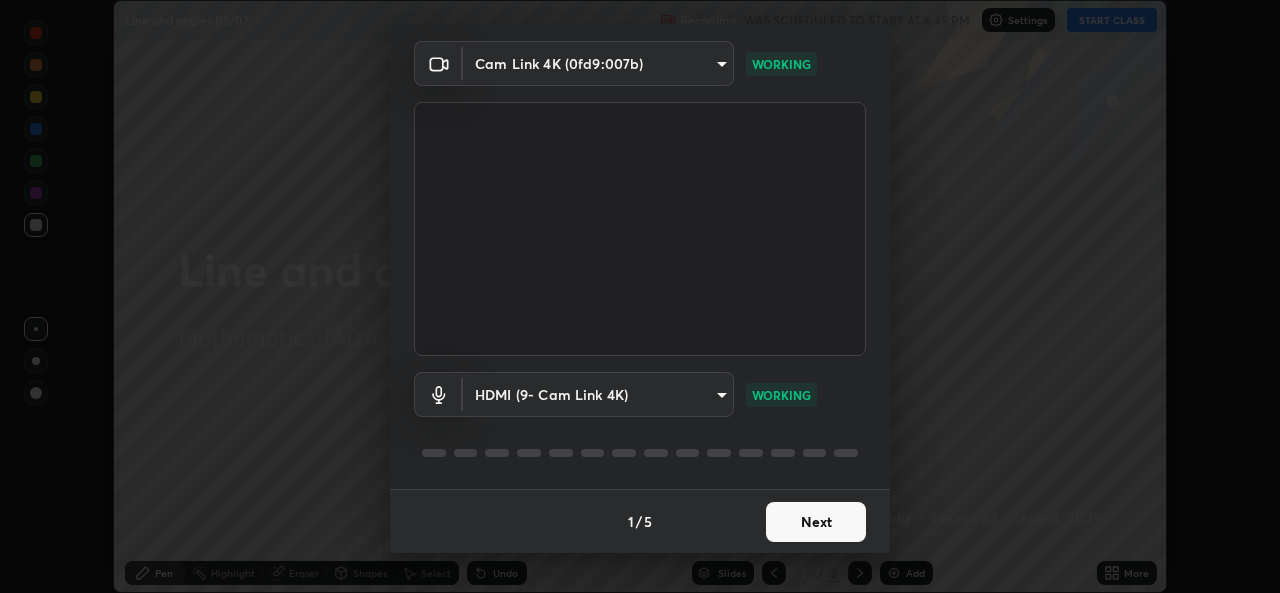 click on "Next" at bounding box center (816, 522) 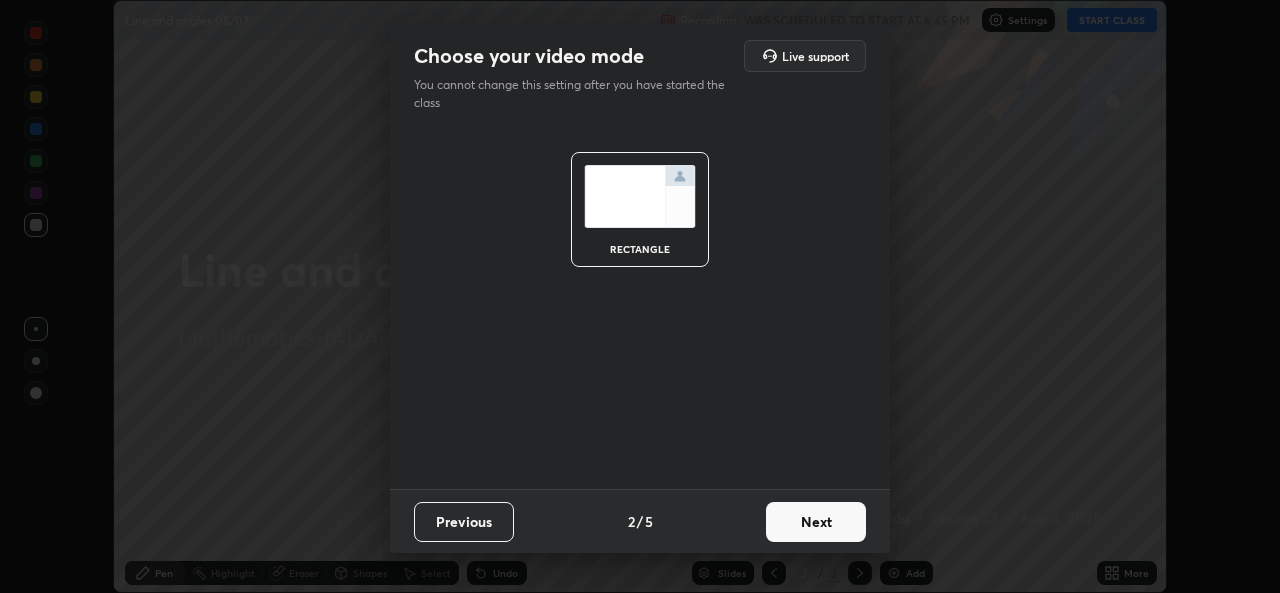 scroll, scrollTop: 0, scrollLeft: 0, axis: both 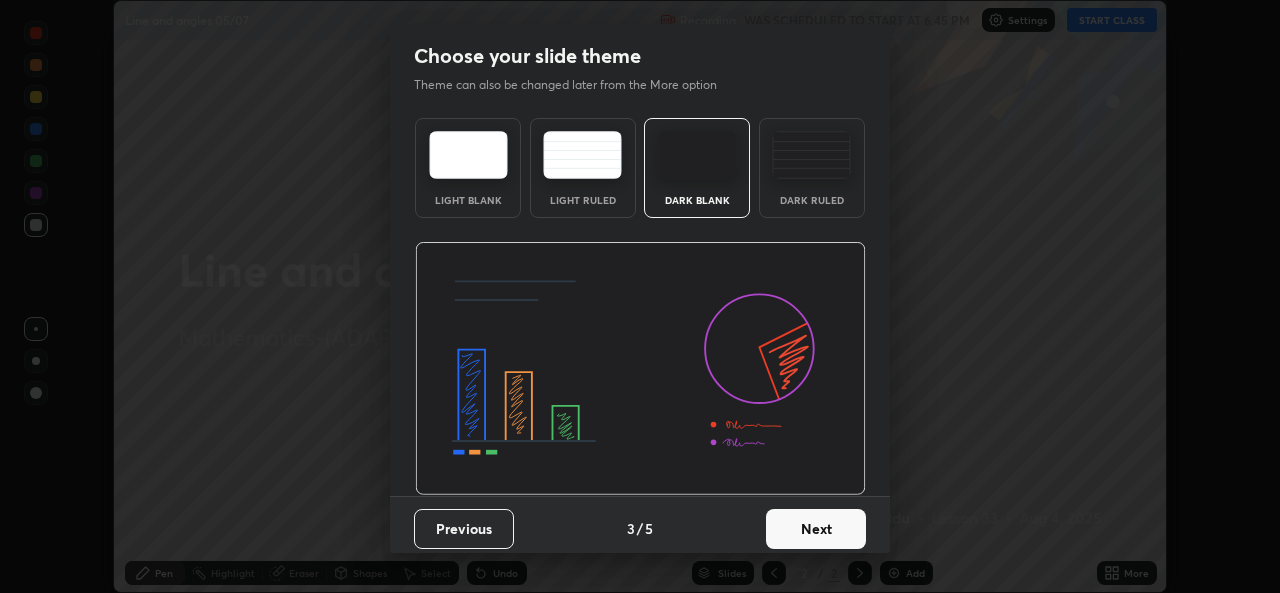 click on "Next" at bounding box center (816, 529) 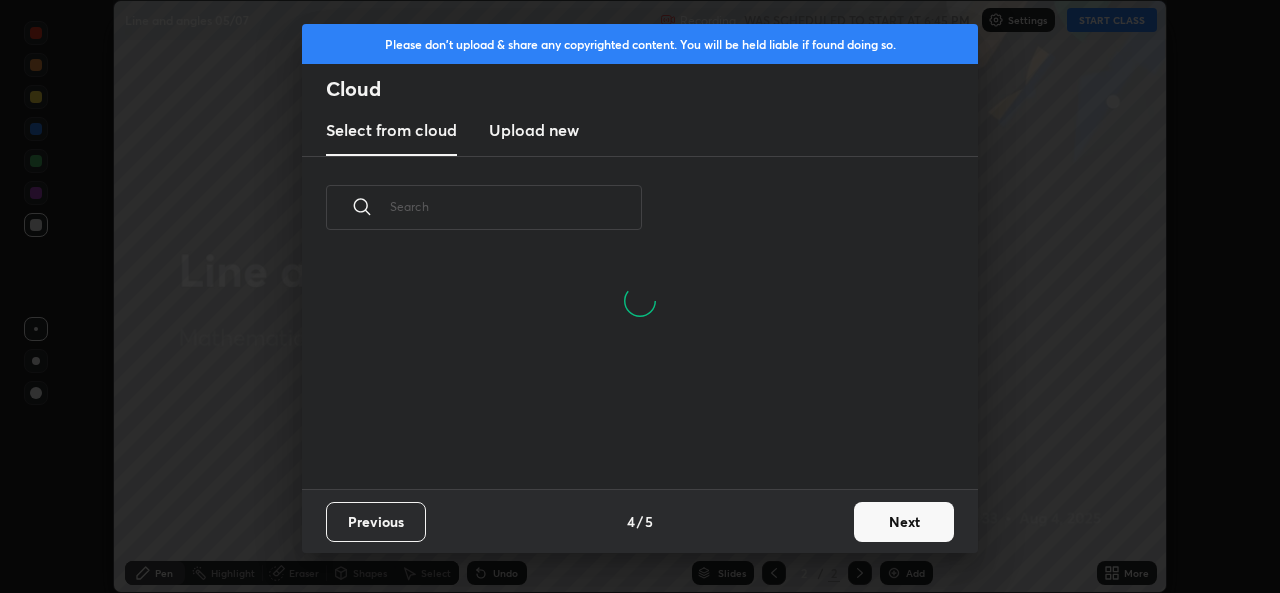 click on "Next" at bounding box center (904, 522) 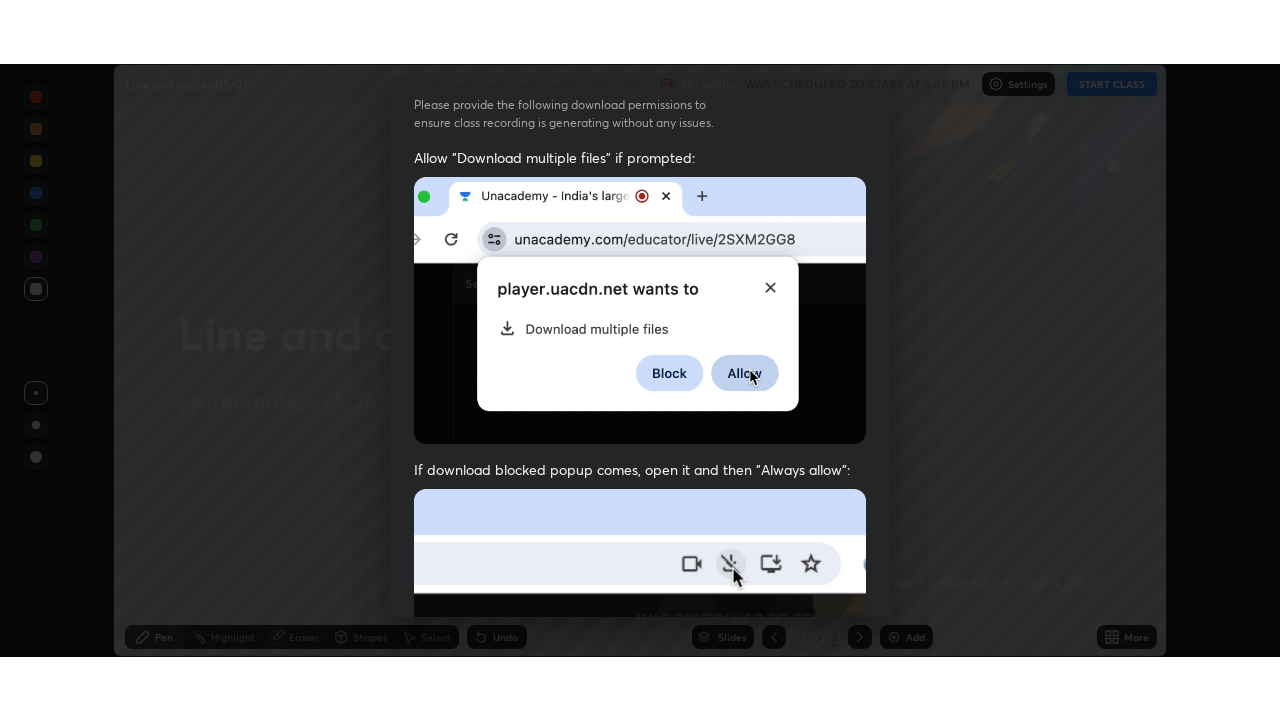 scroll, scrollTop: 471, scrollLeft: 0, axis: vertical 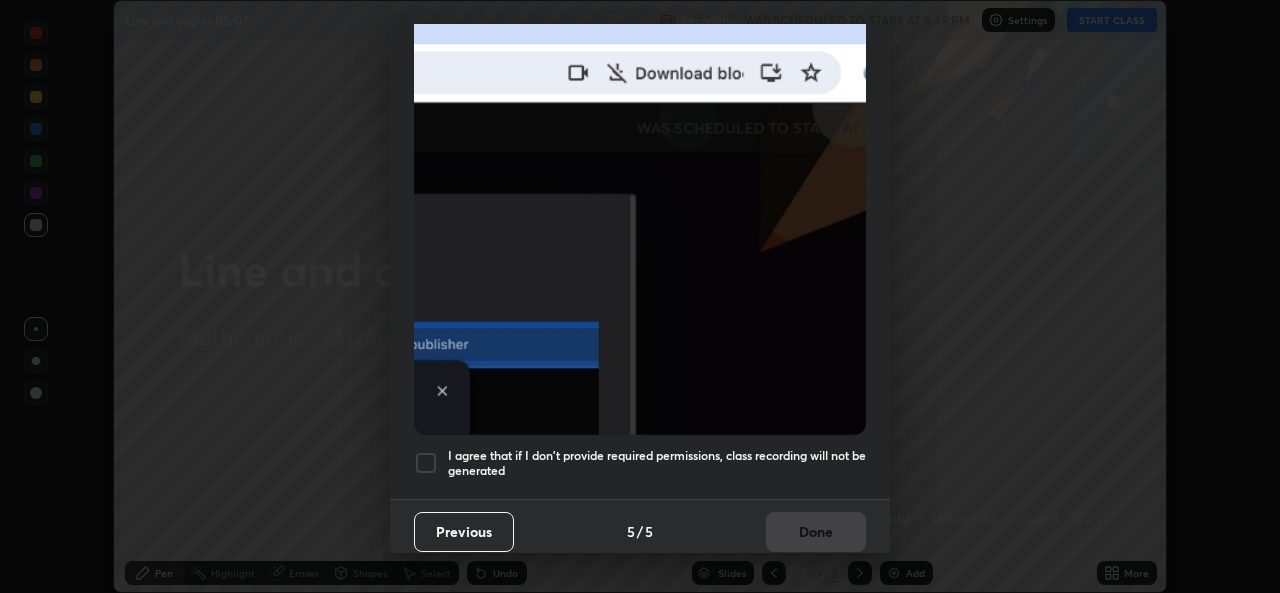 click at bounding box center (426, 463) 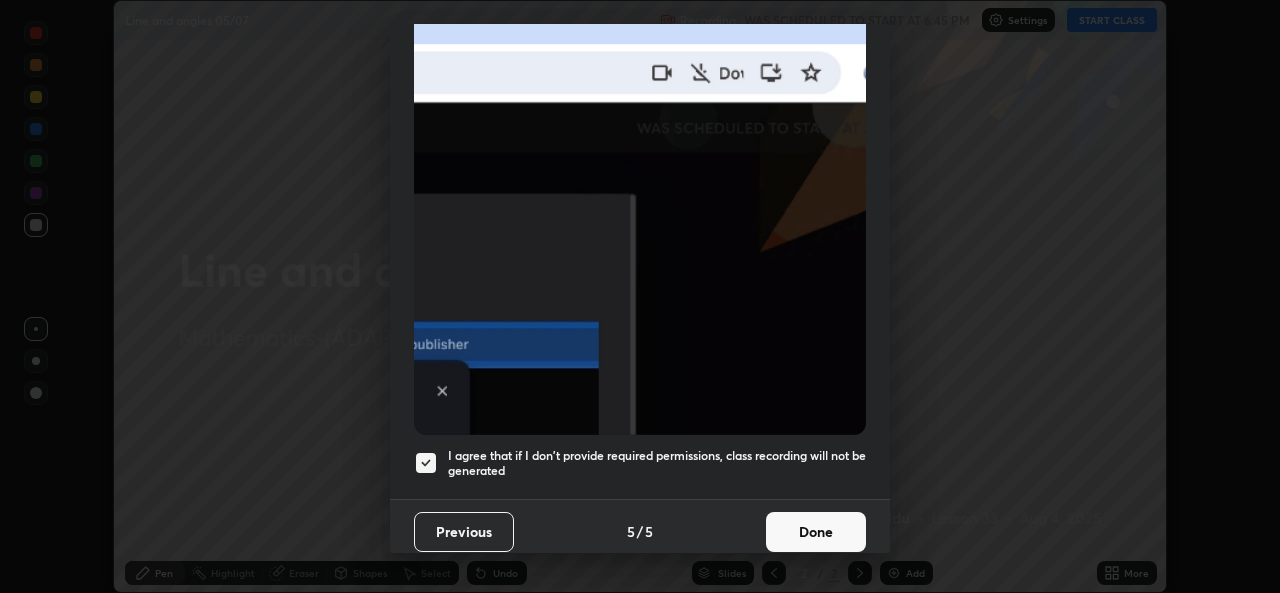 click on "Done" at bounding box center (816, 532) 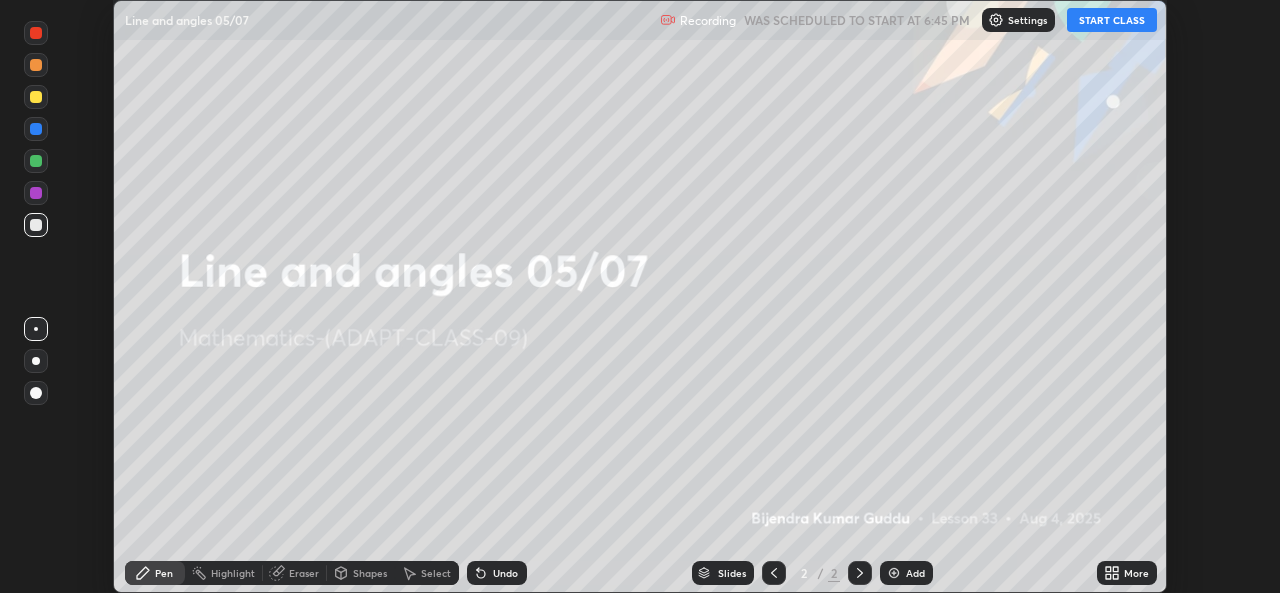 click 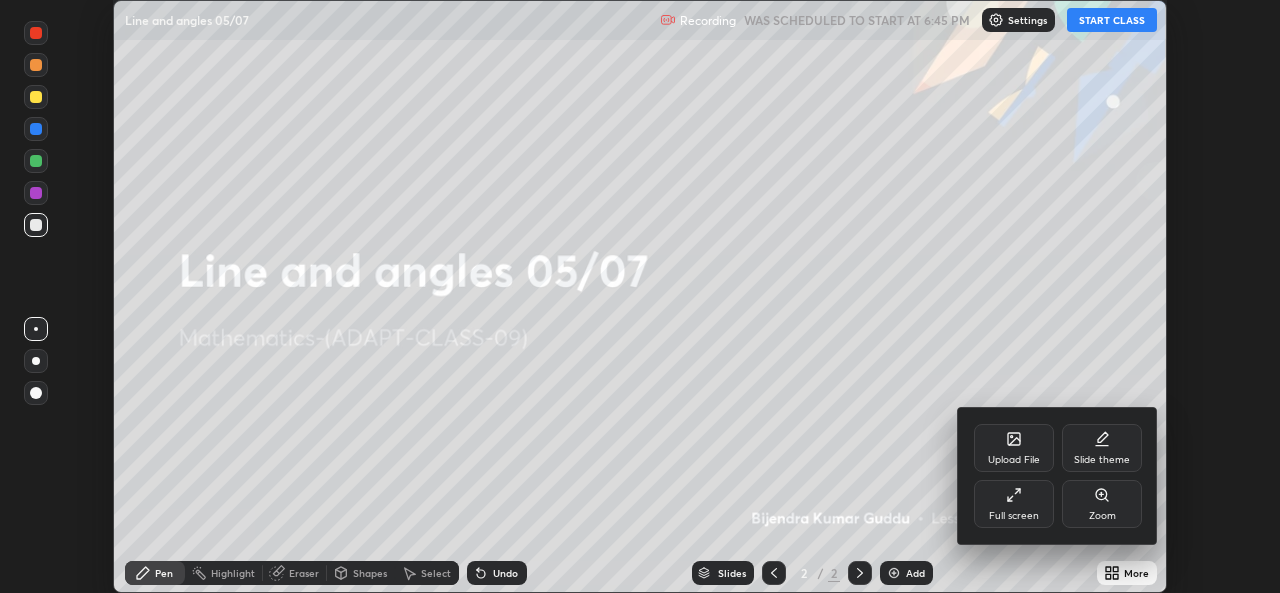 click 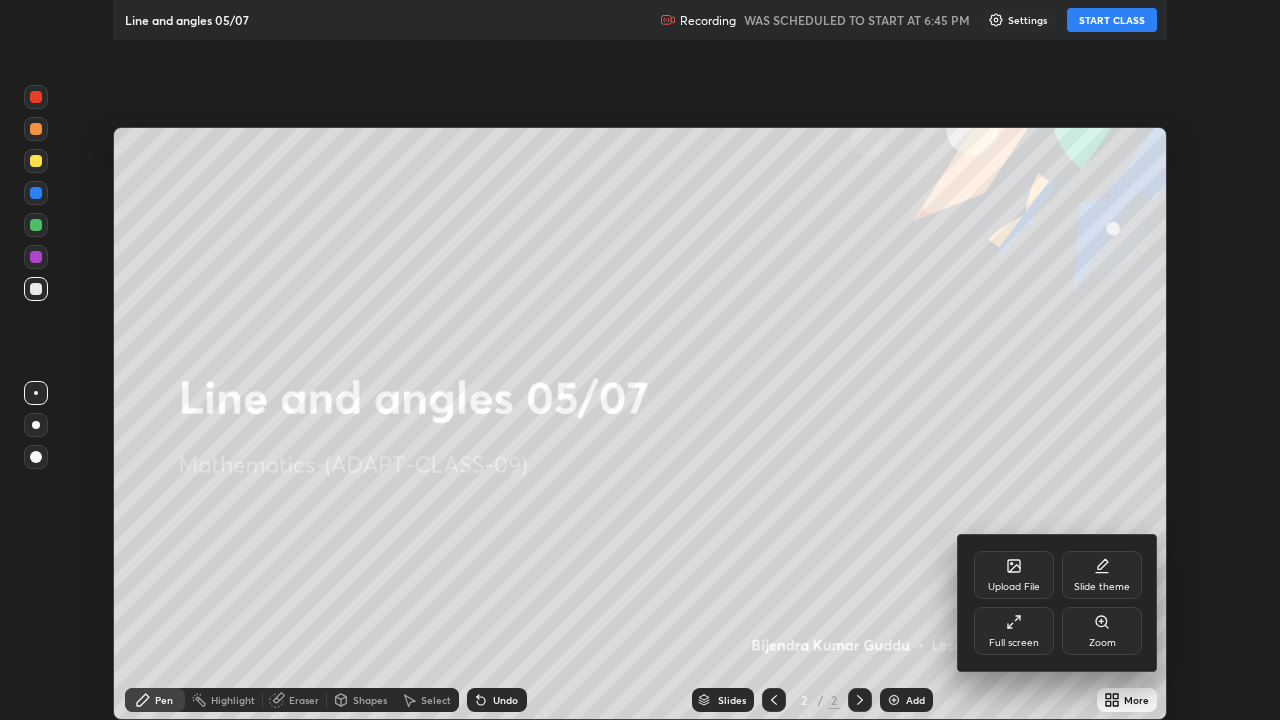 scroll, scrollTop: 99280, scrollLeft: 98720, axis: both 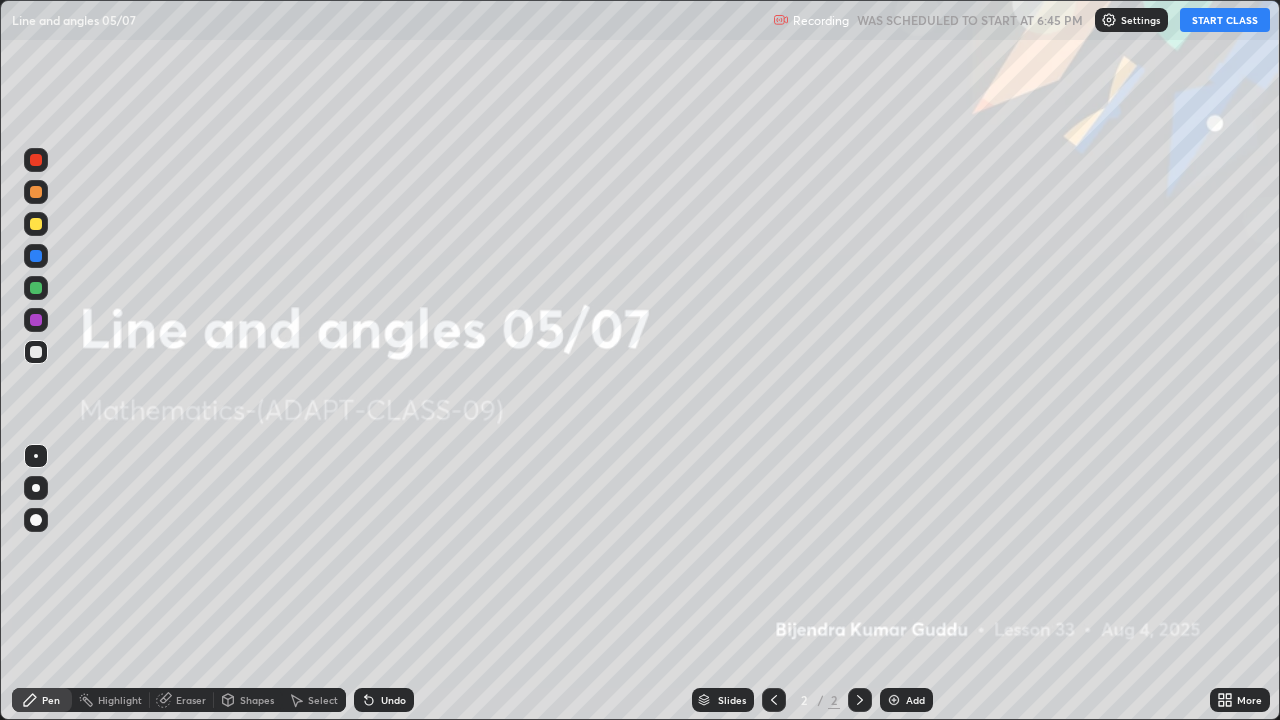 click on "START CLASS" at bounding box center (1225, 20) 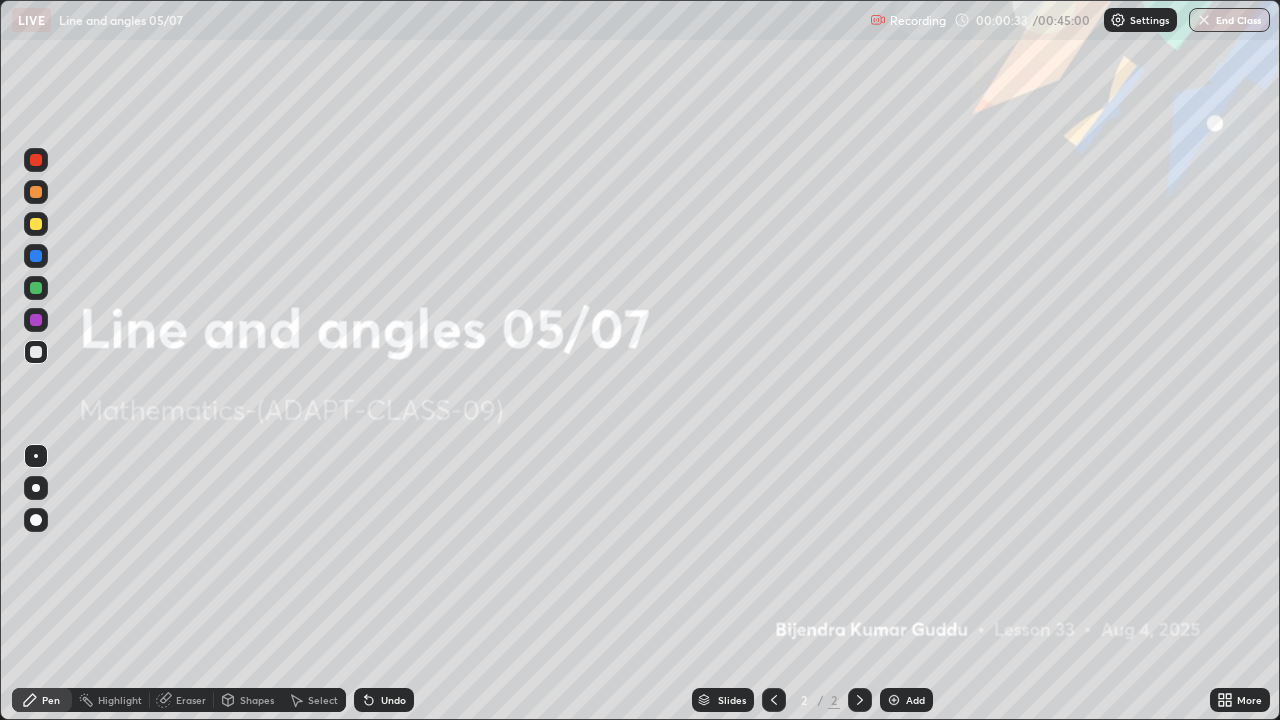 click 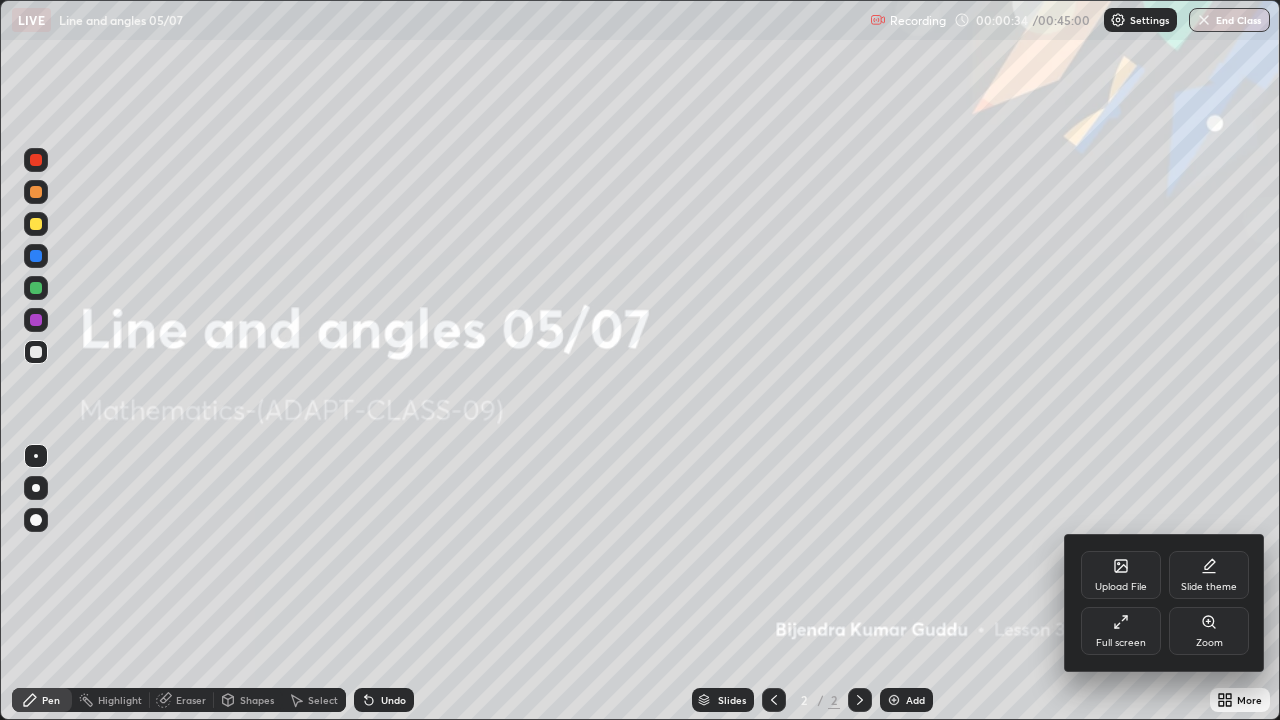 click on "Upload File" at bounding box center (1121, 575) 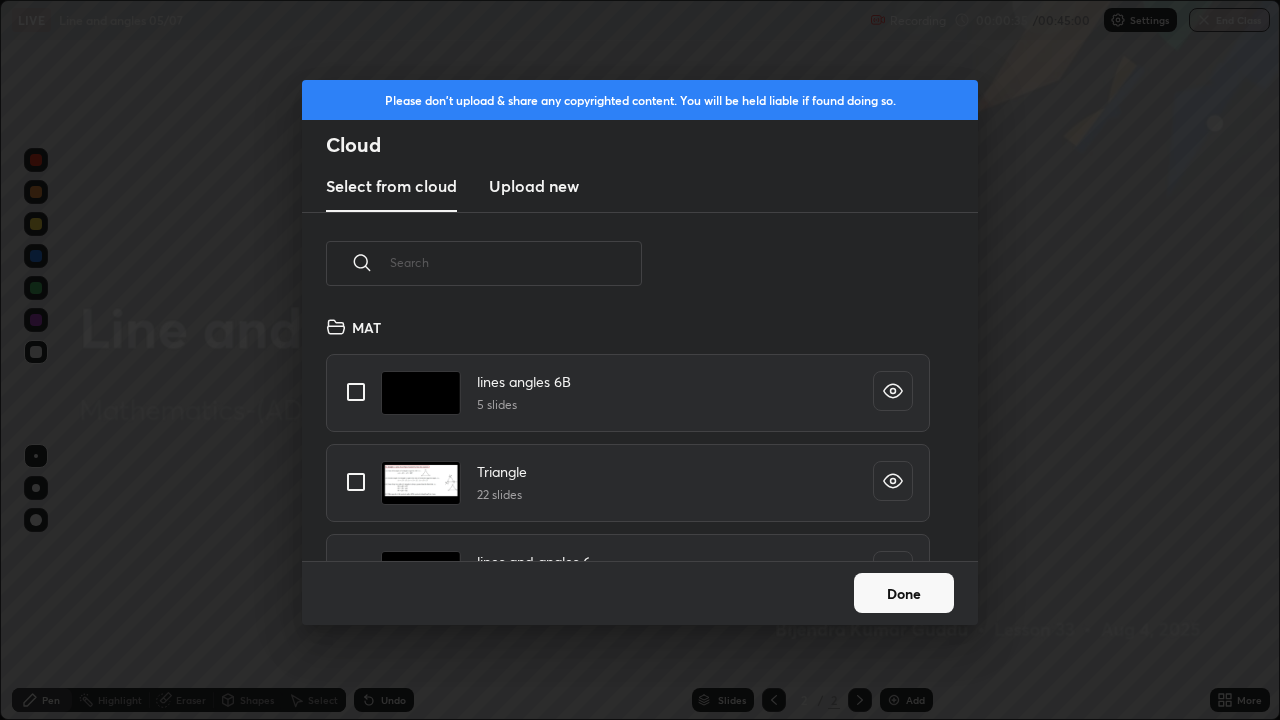 scroll, scrollTop: 7, scrollLeft: 11, axis: both 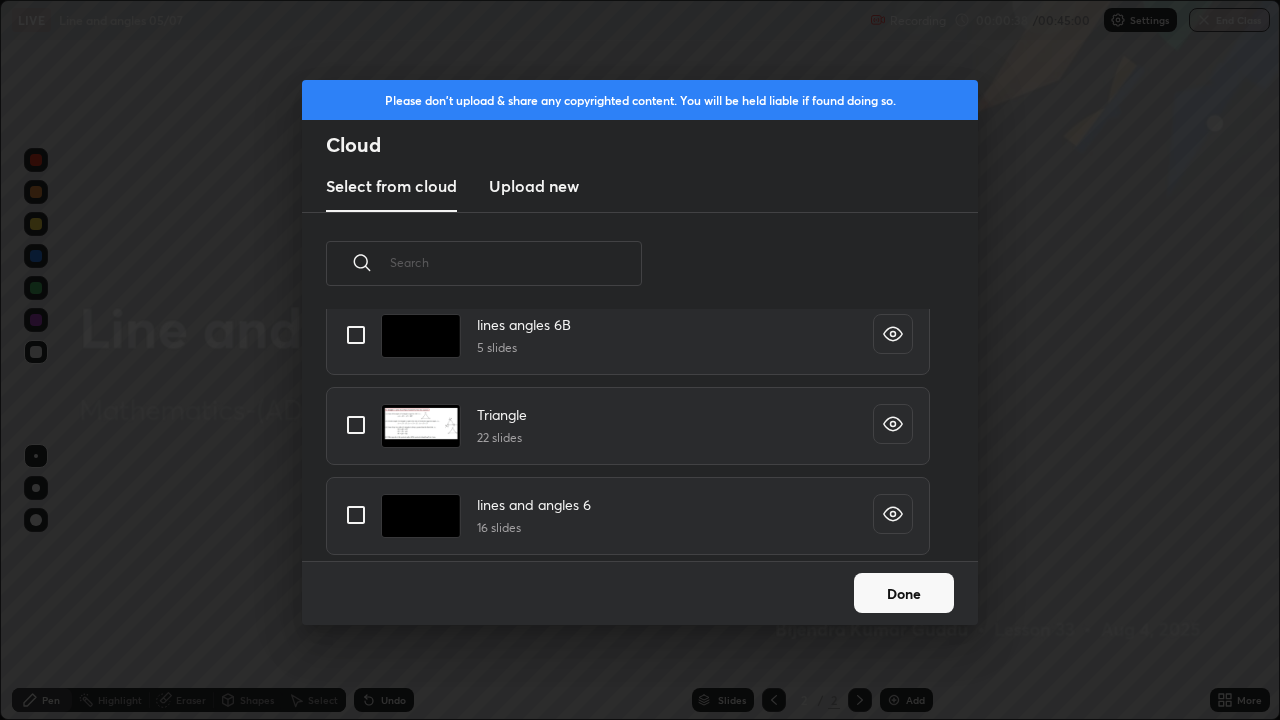 click at bounding box center (356, 515) 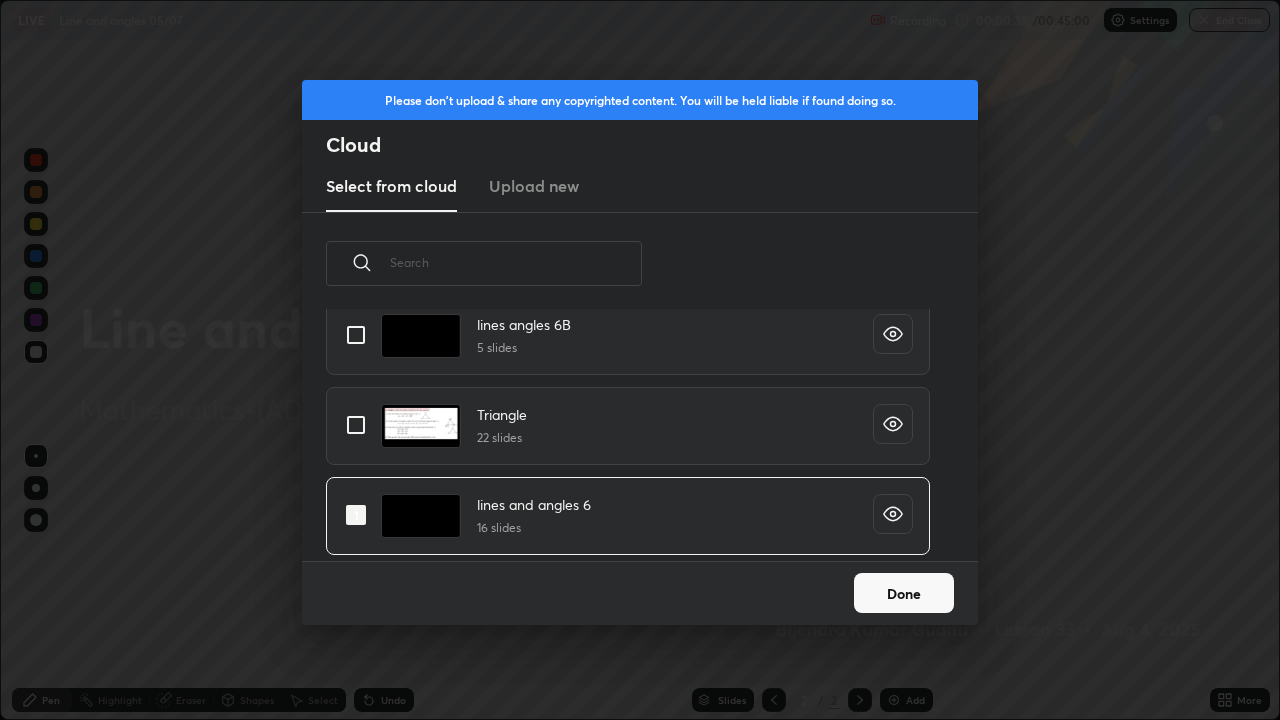 click on "Done" at bounding box center (904, 593) 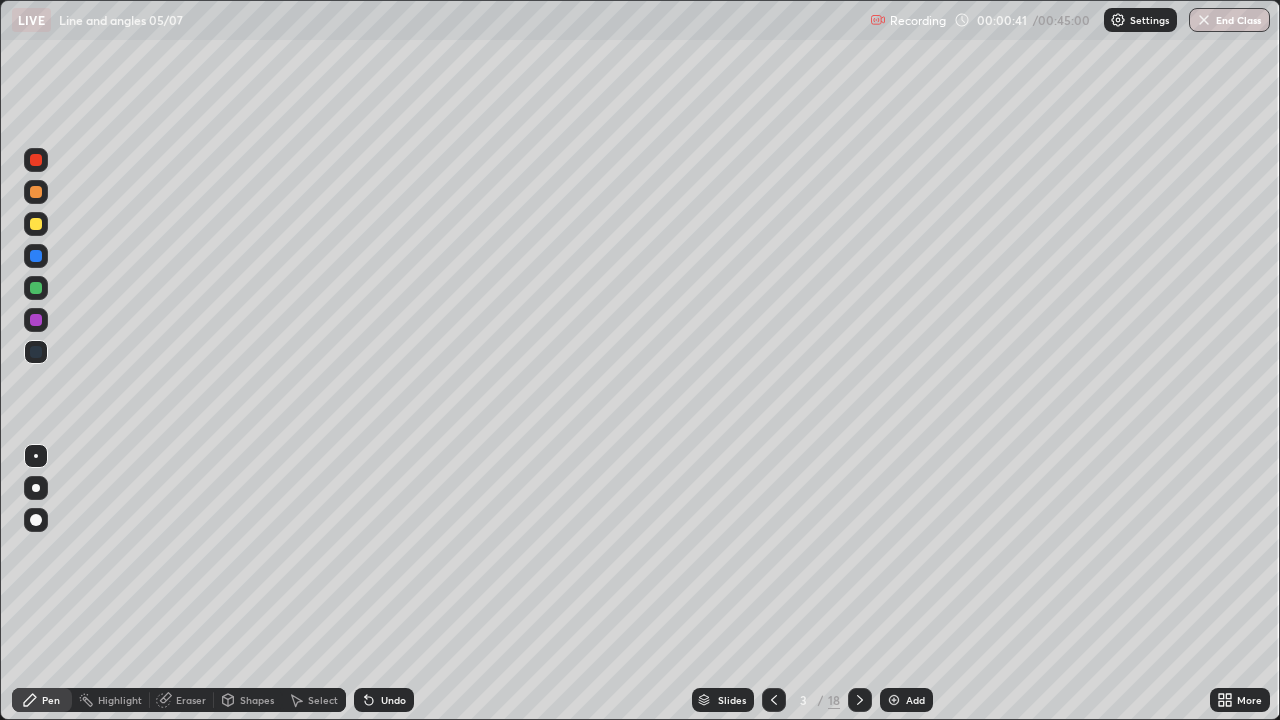 click on "Slides" at bounding box center (732, 700) 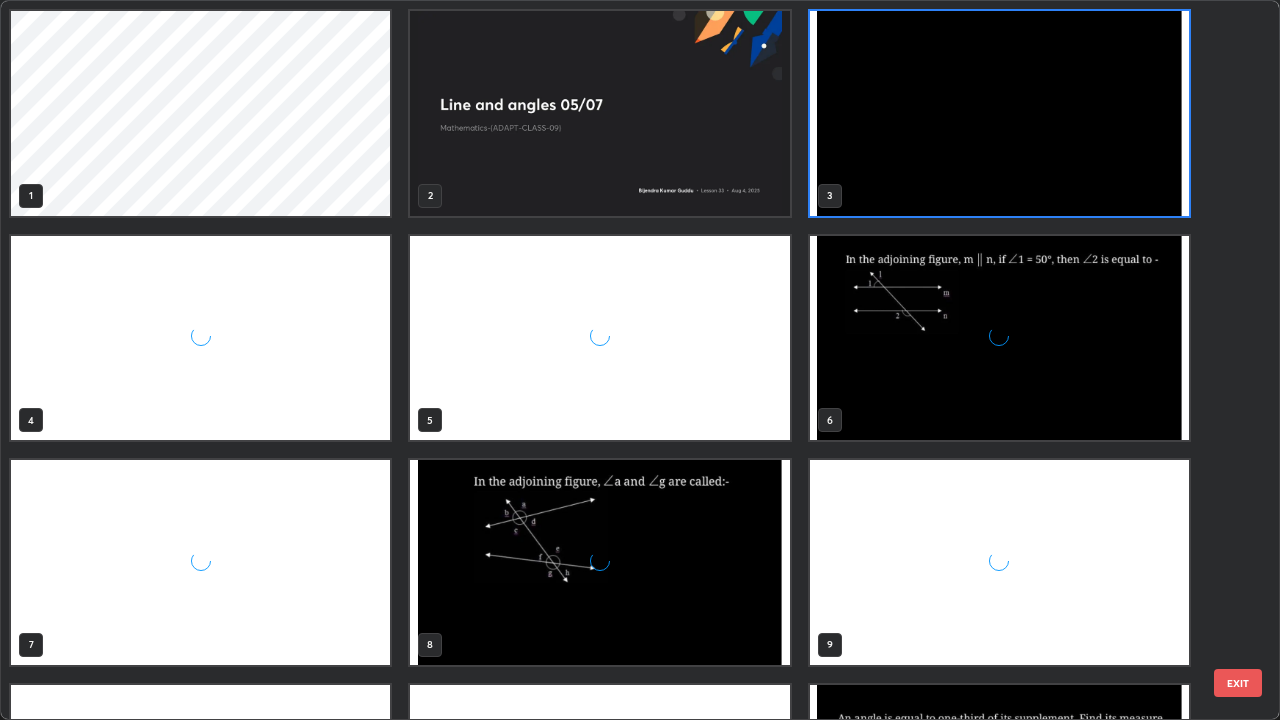 scroll, scrollTop: 7, scrollLeft: 11, axis: both 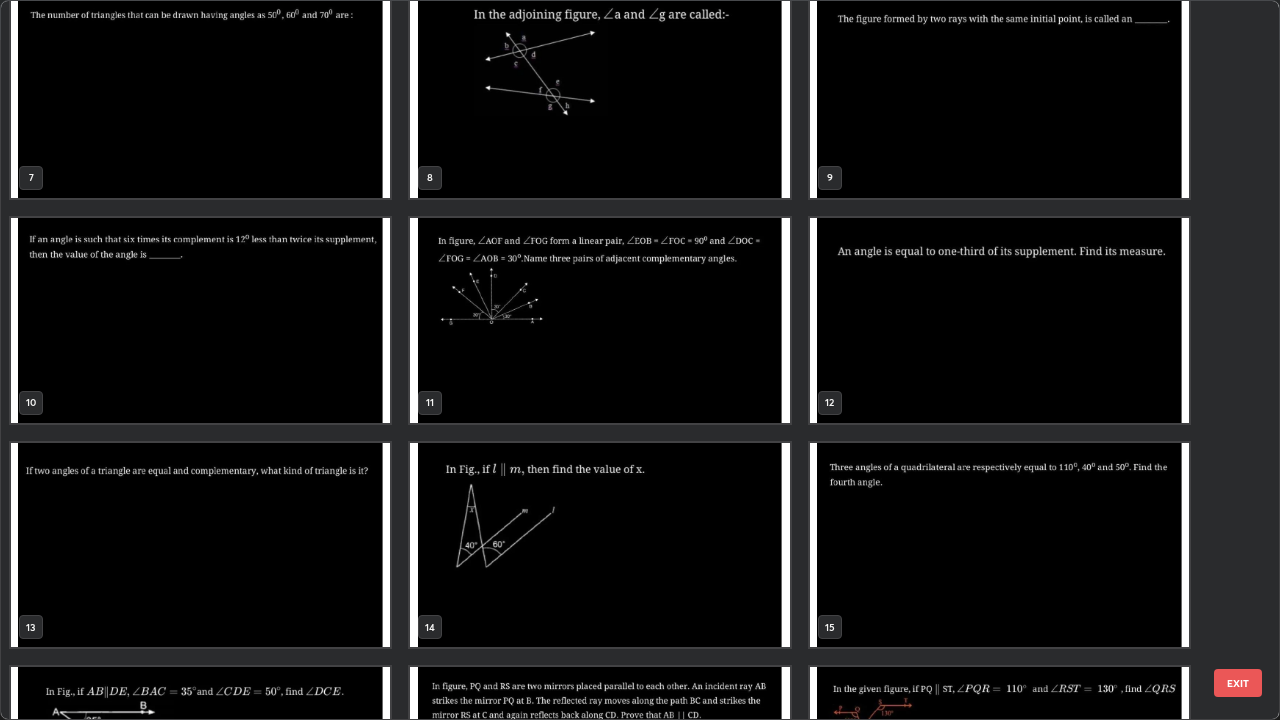 click at bounding box center [599, 545] 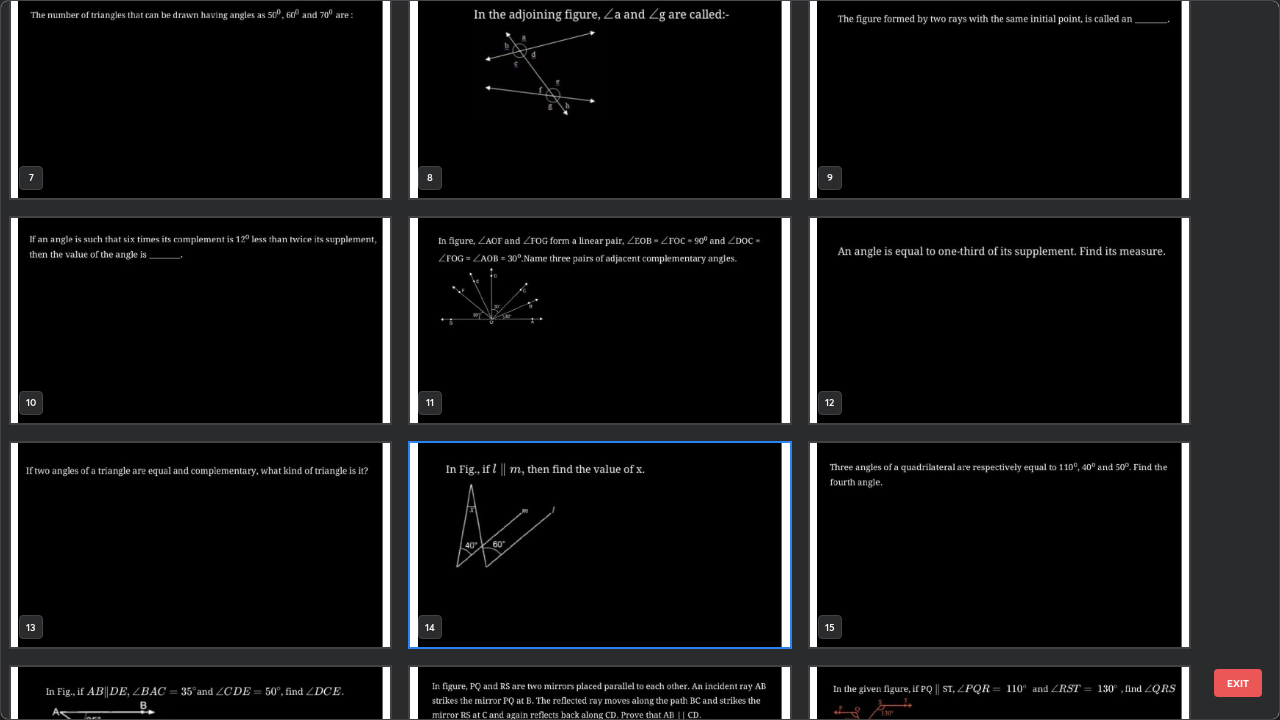 click at bounding box center [599, 545] 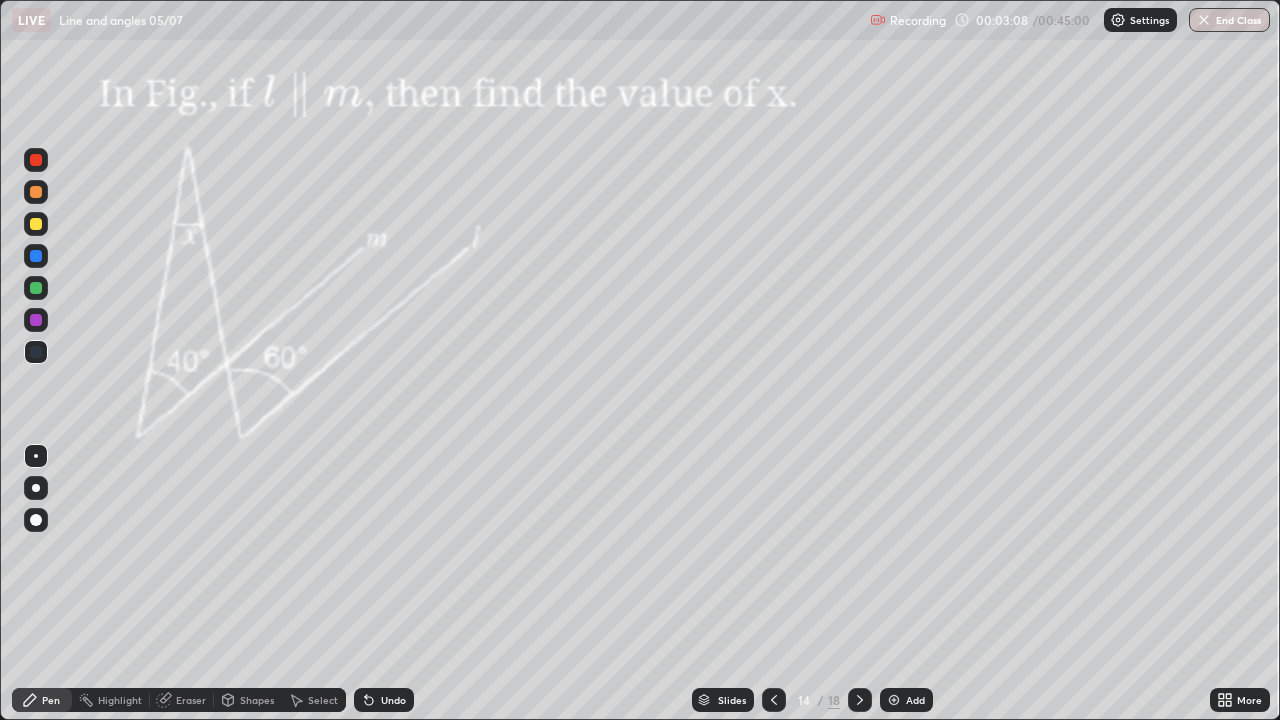 click on "Shapes" at bounding box center [248, 700] 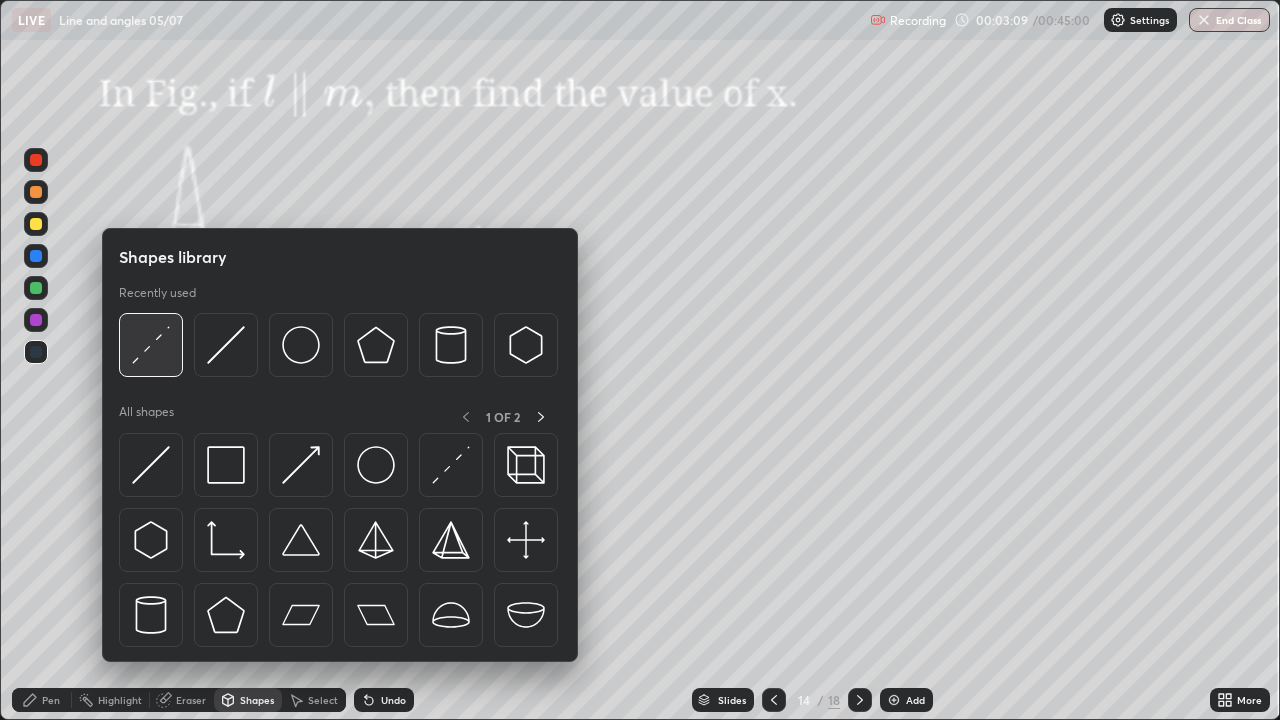 click at bounding box center (151, 345) 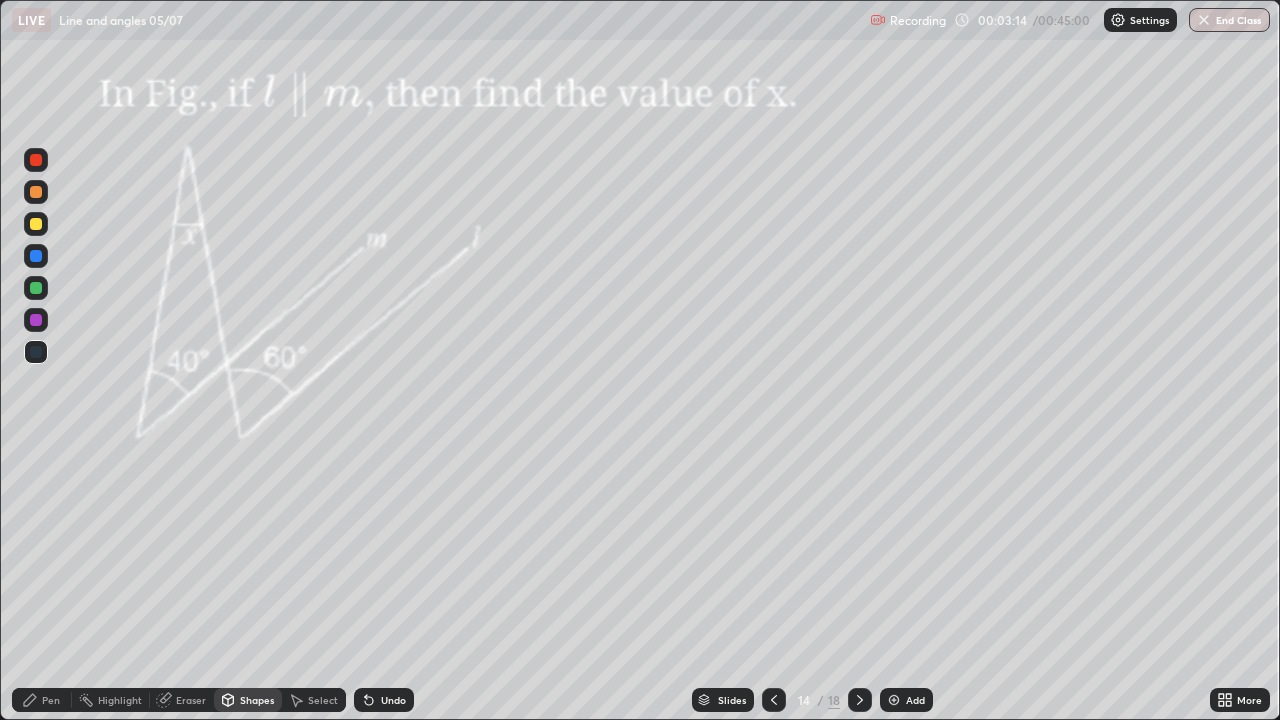 click at bounding box center (36, 320) 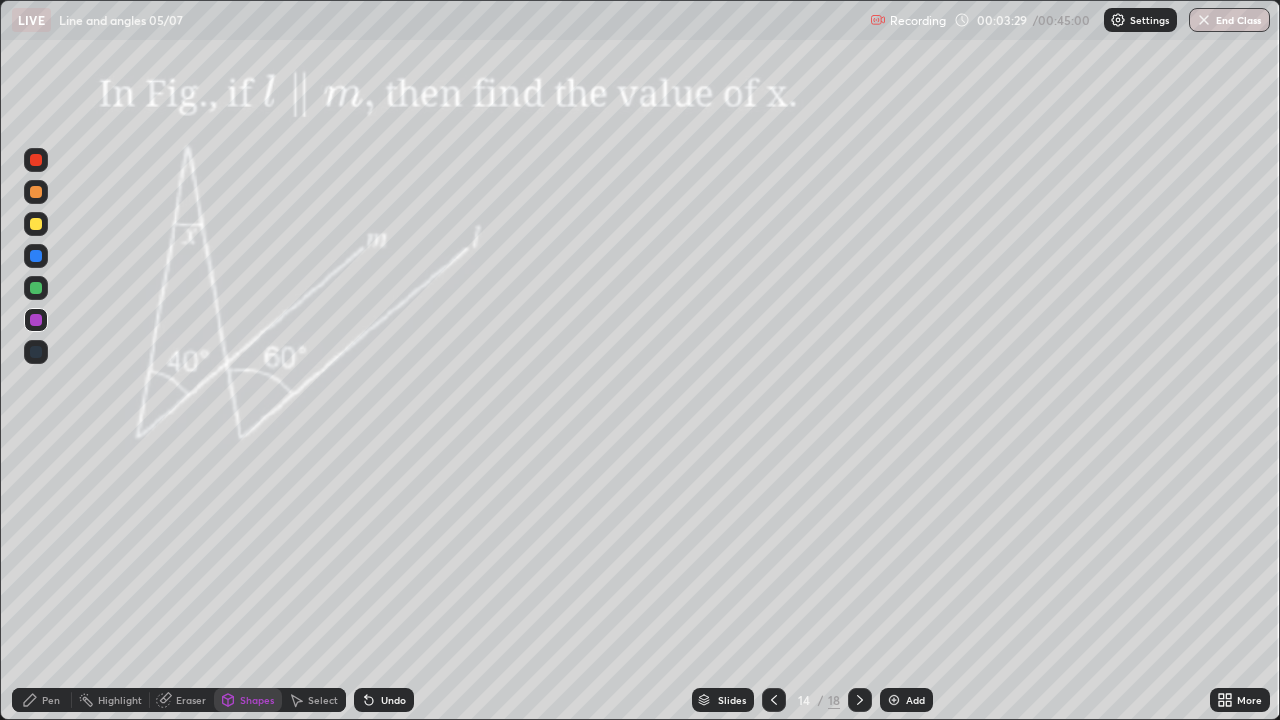 click at bounding box center (36, 224) 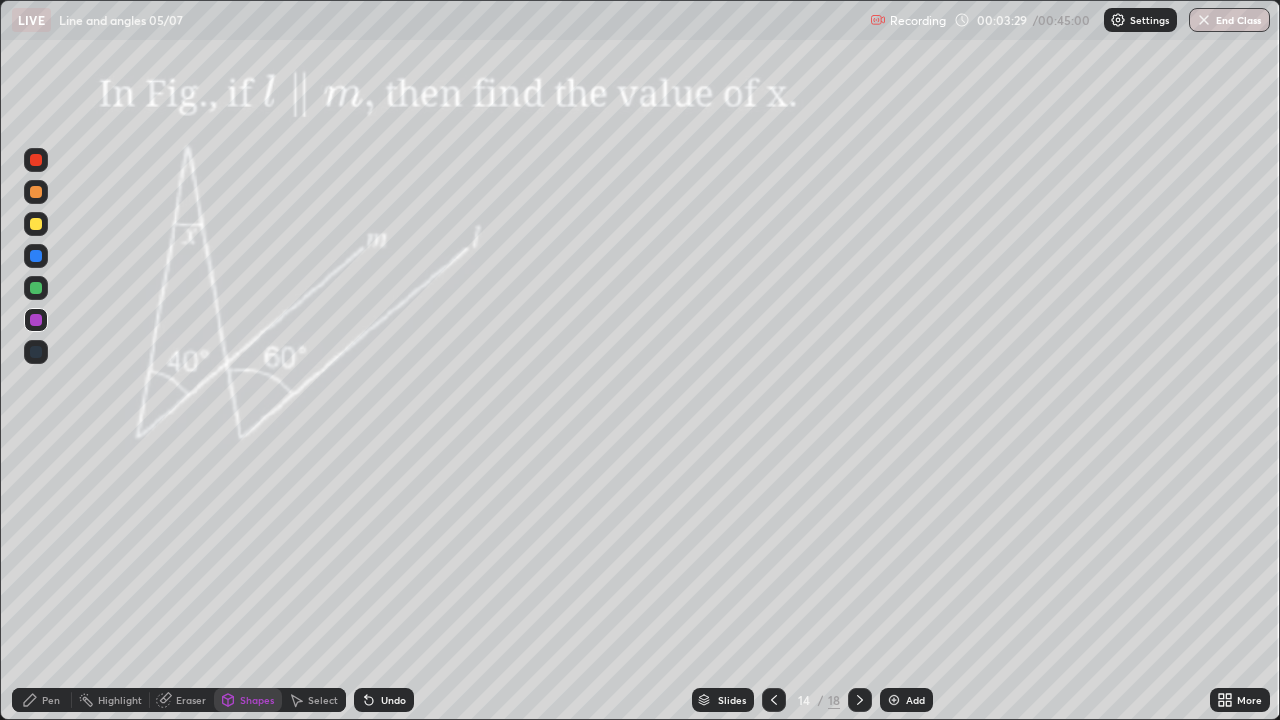 click at bounding box center [36, 224] 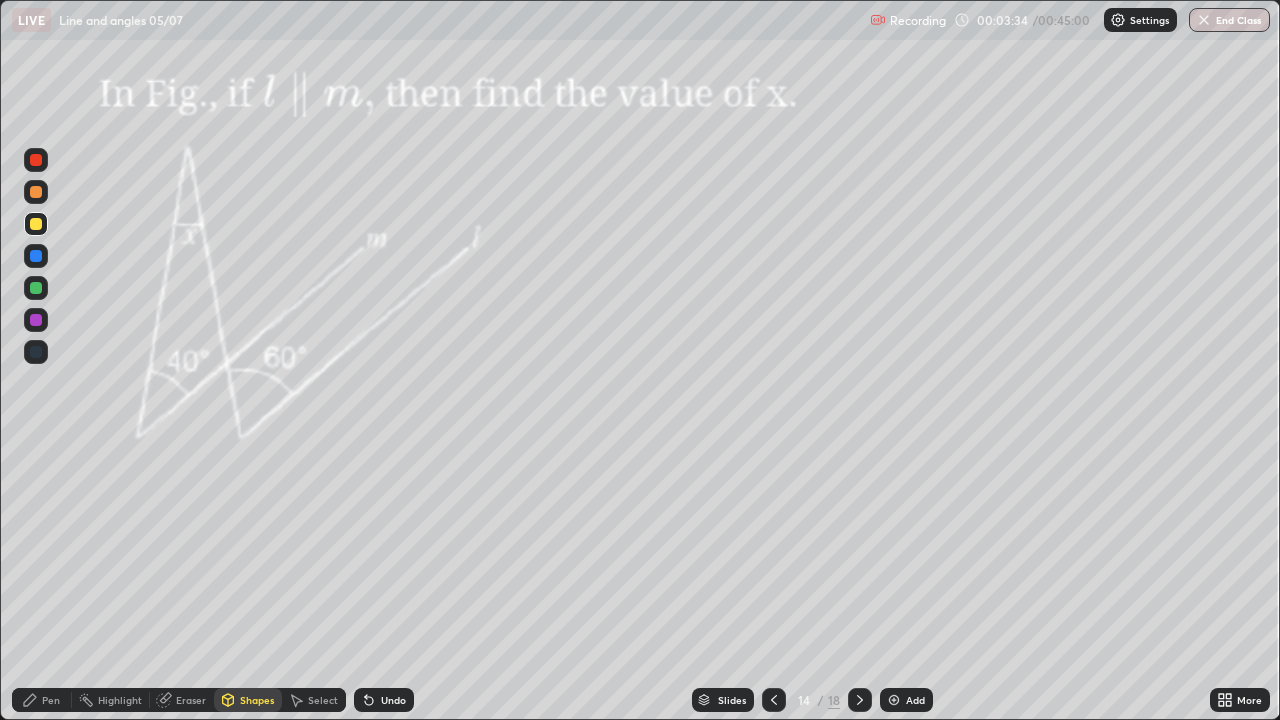 click at bounding box center (36, 224) 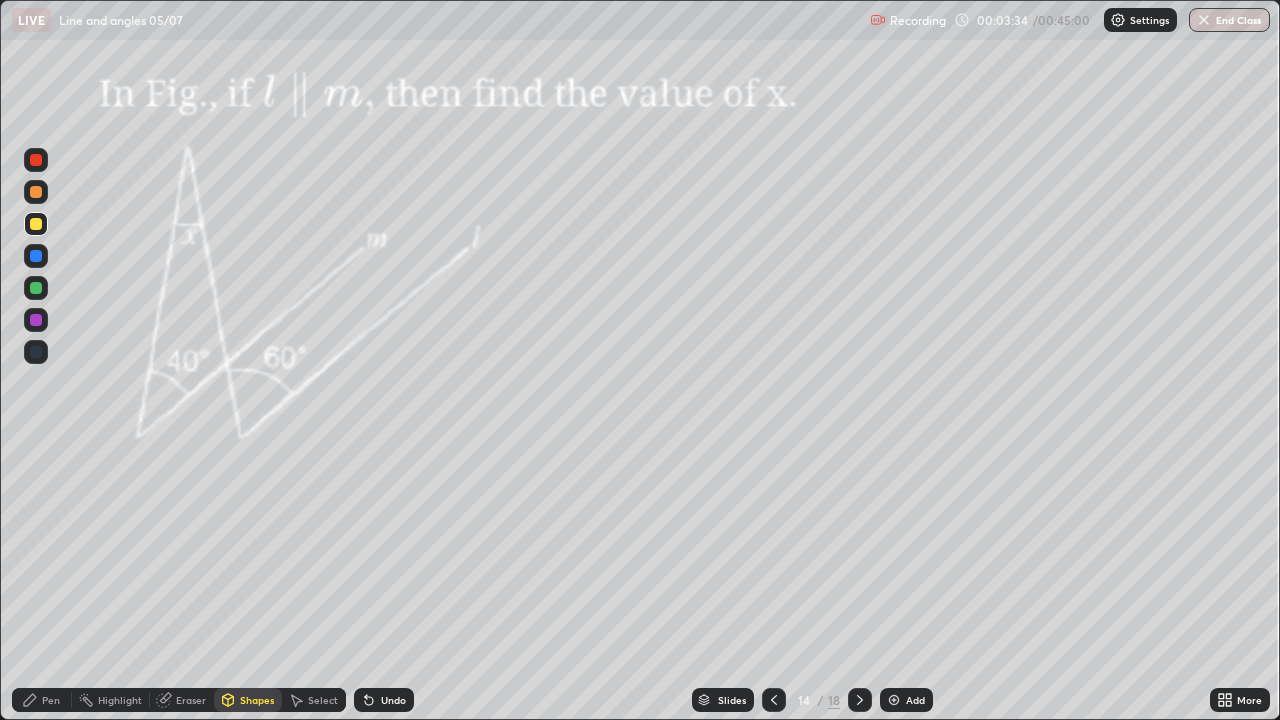 click on "Pen" at bounding box center [51, 700] 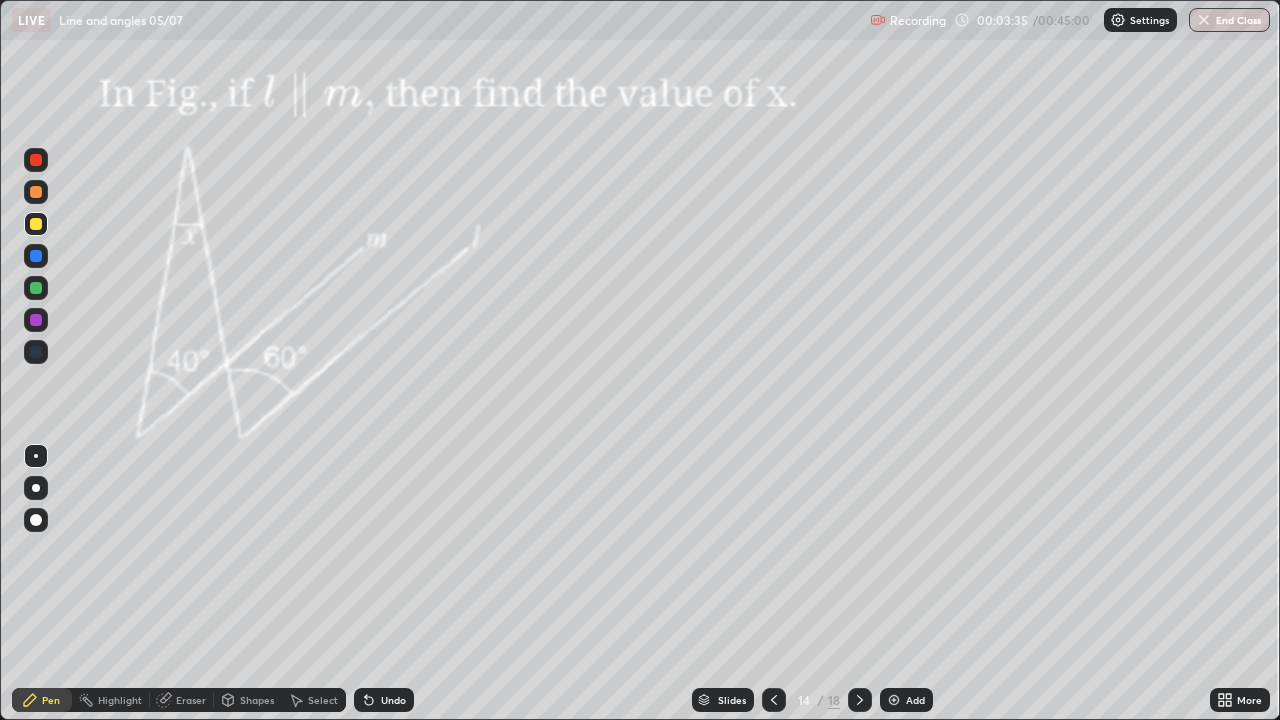 click on "Pen" at bounding box center (51, 700) 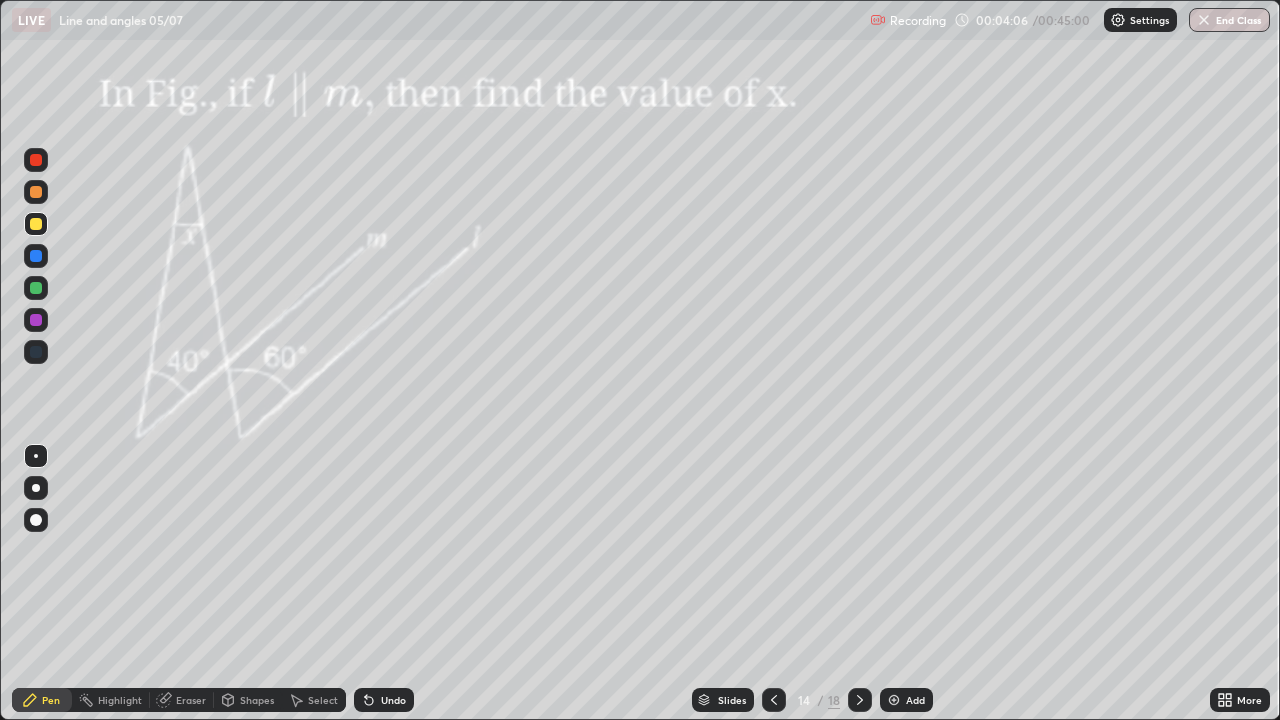 click at bounding box center (36, 288) 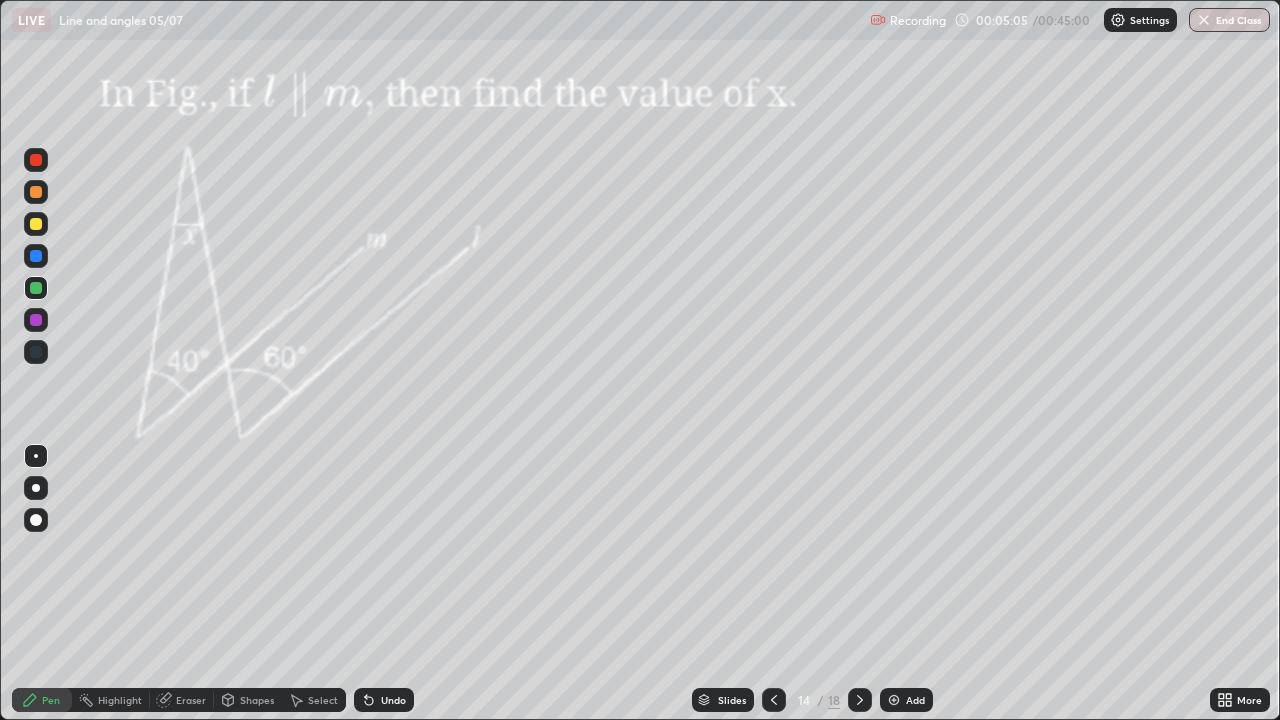 click on "Eraser" at bounding box center [191, 700] 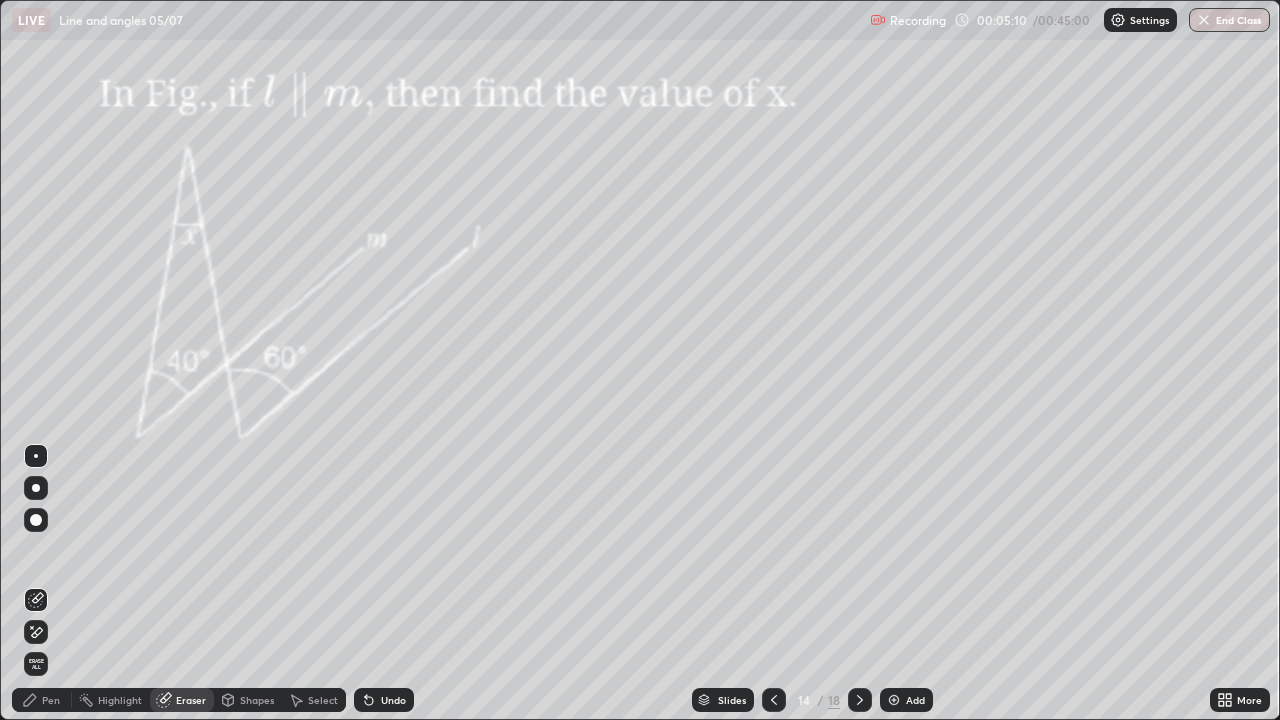 click on "Pen" at bounding box center (51, 700) 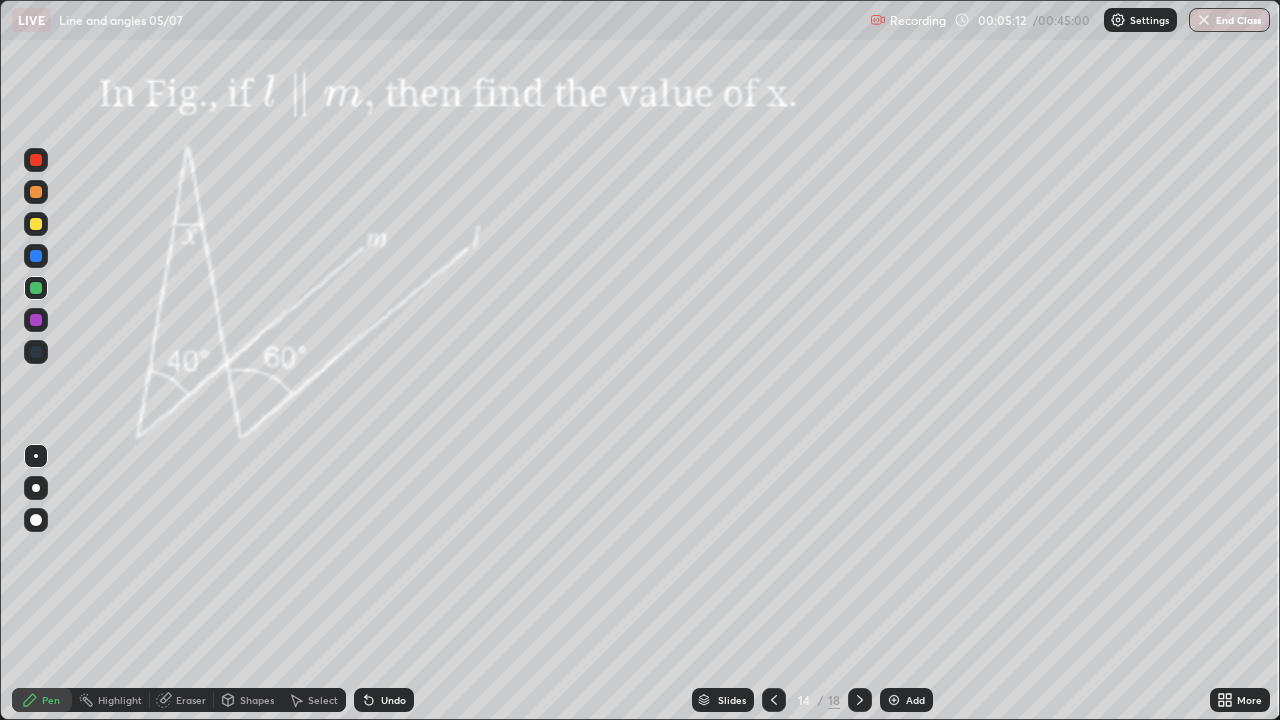 click on "Eraser" at bounding box center (191, 700) 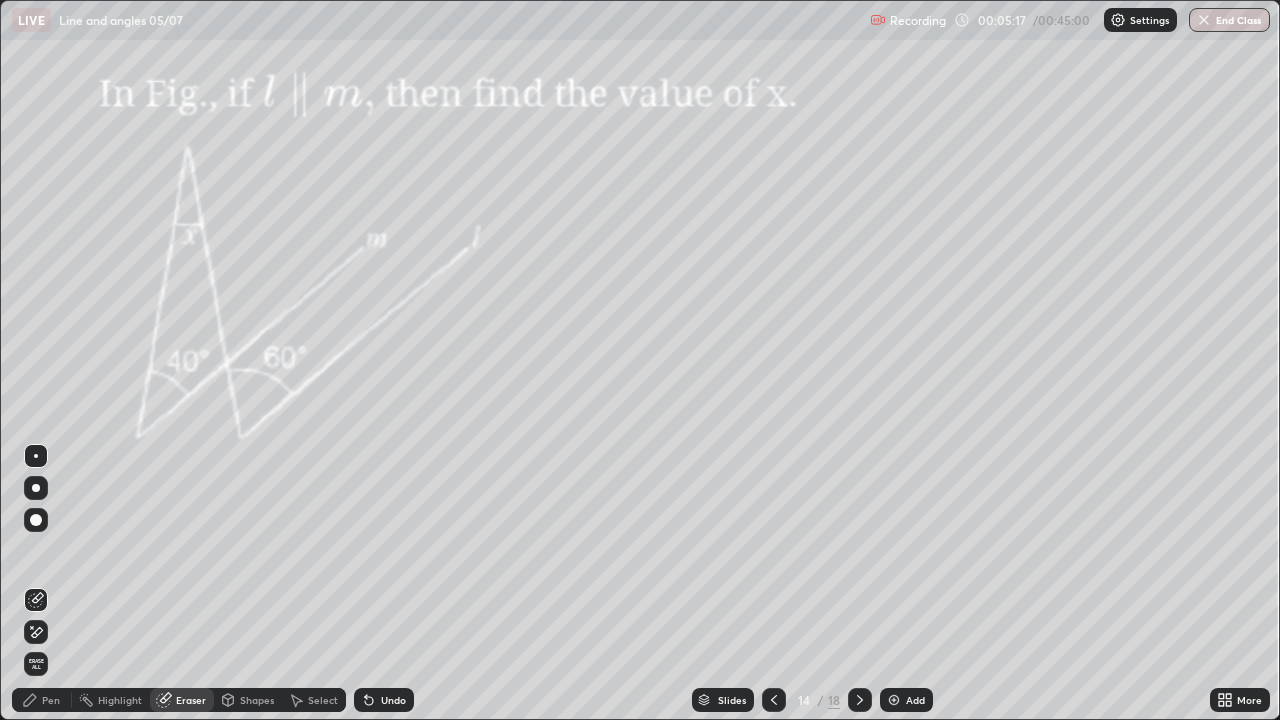 click on "Pen" at bounding box center (51, 700) 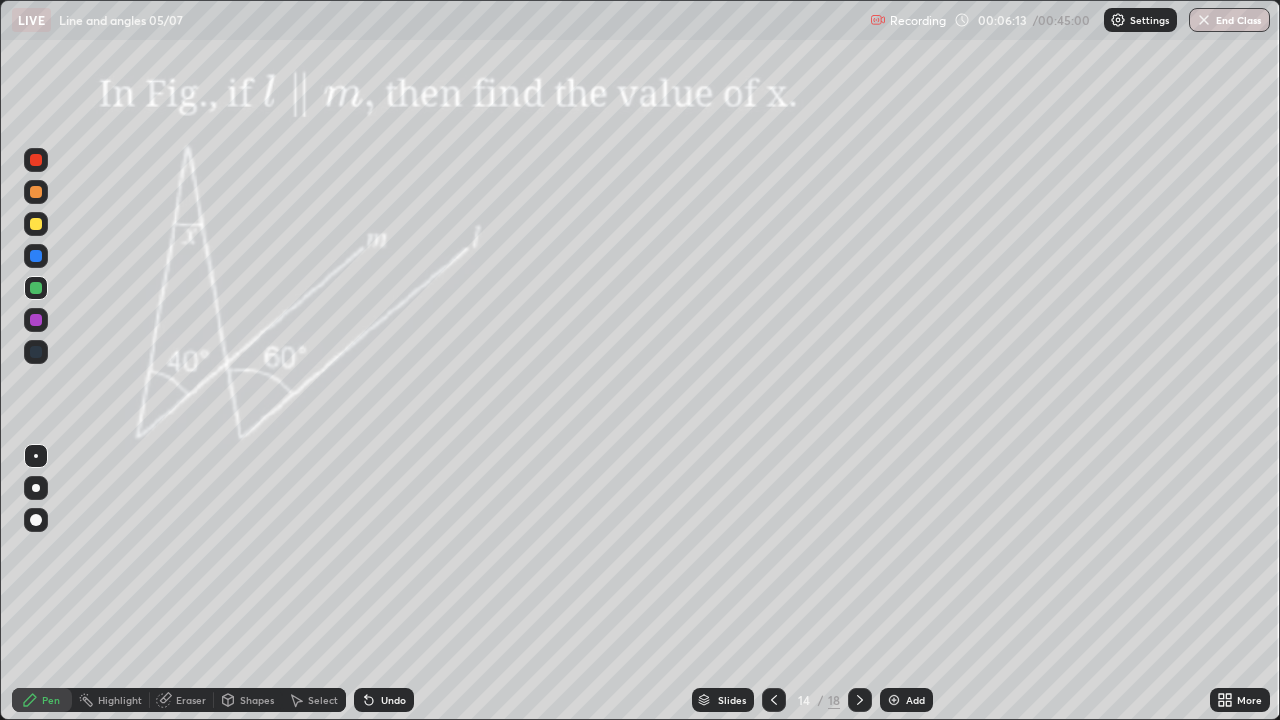 click 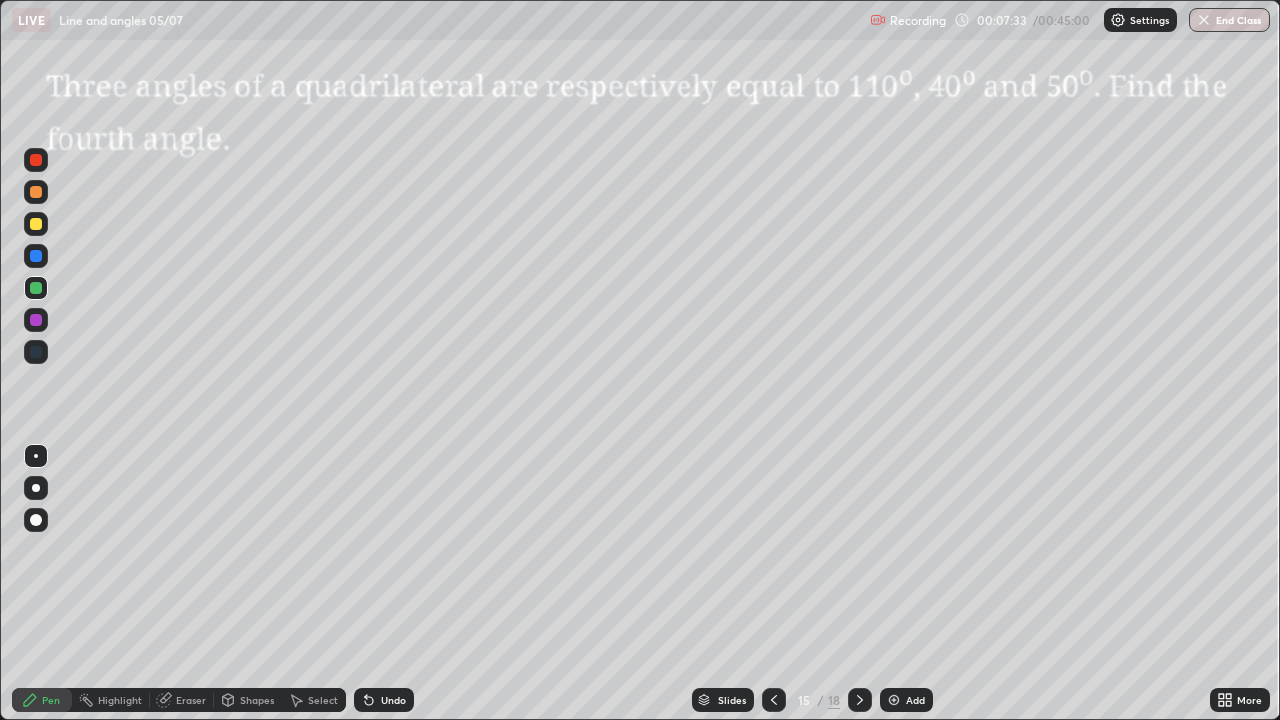 click at bounding box center (36, 320) 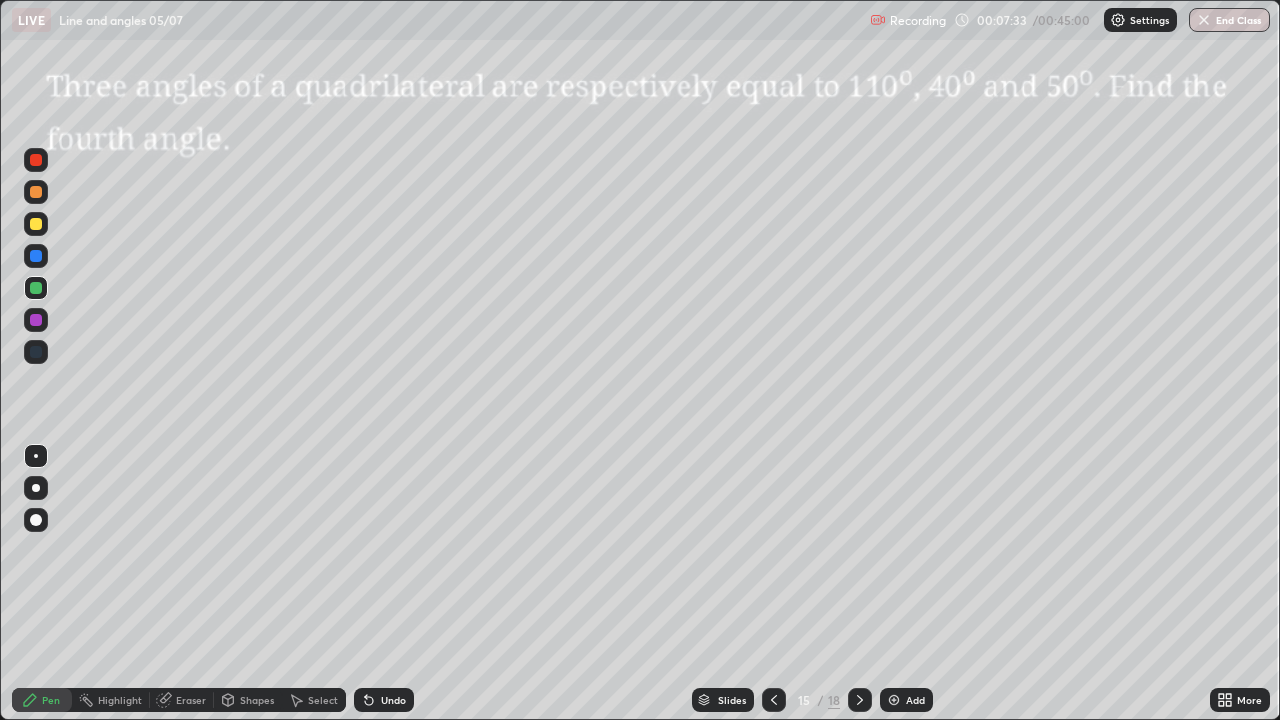 click at bounding box center (36, 320) 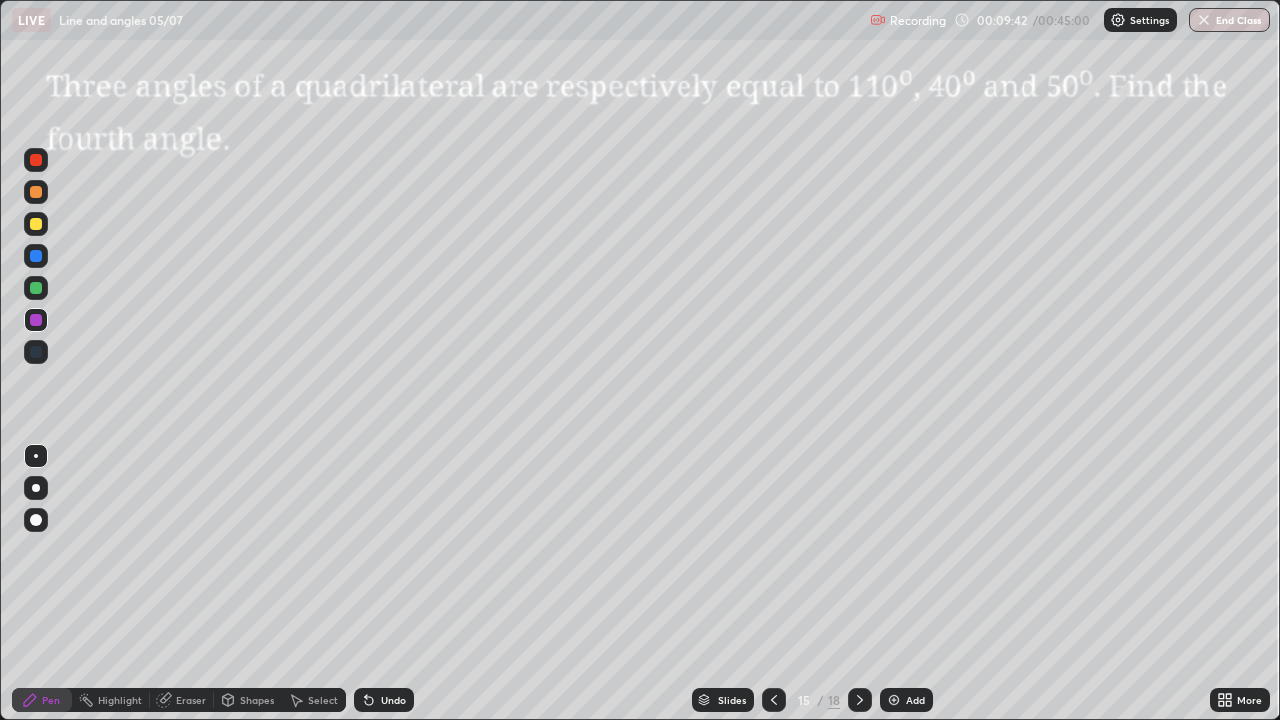 click at bounding box center (894, 700) 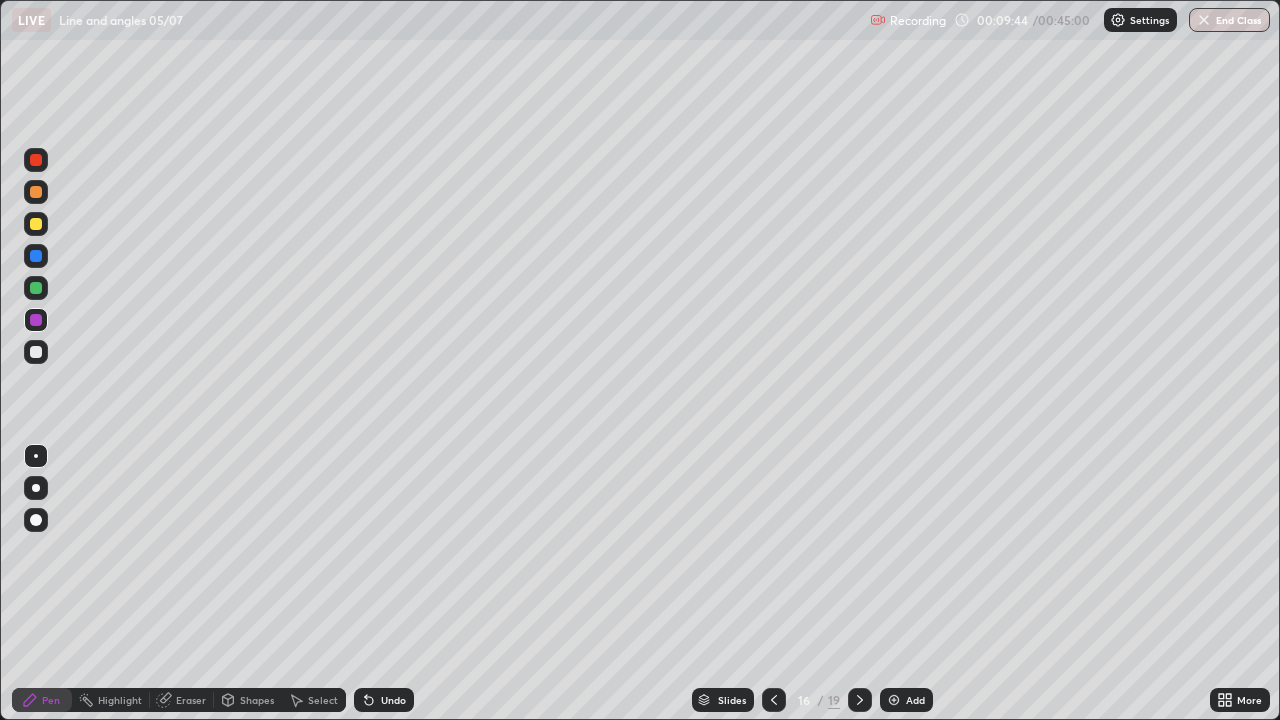 click at bounding box center (36, 224) 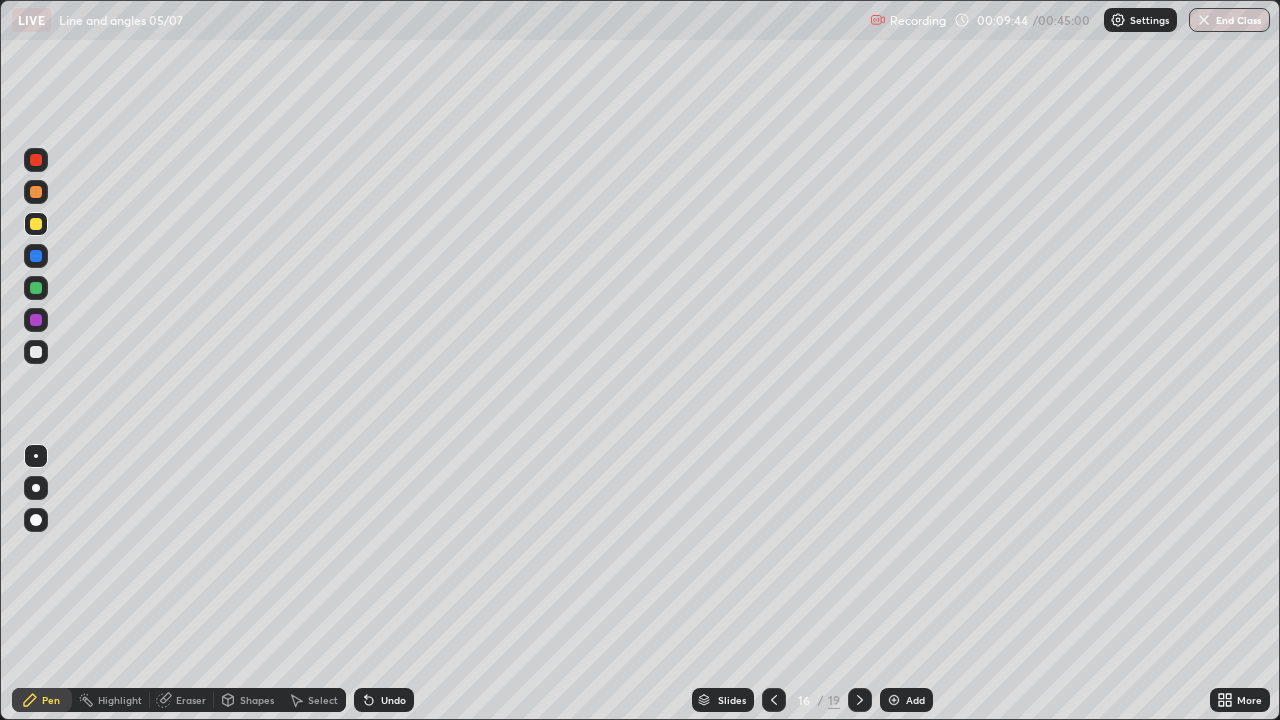click at bounding box center (36, 224) 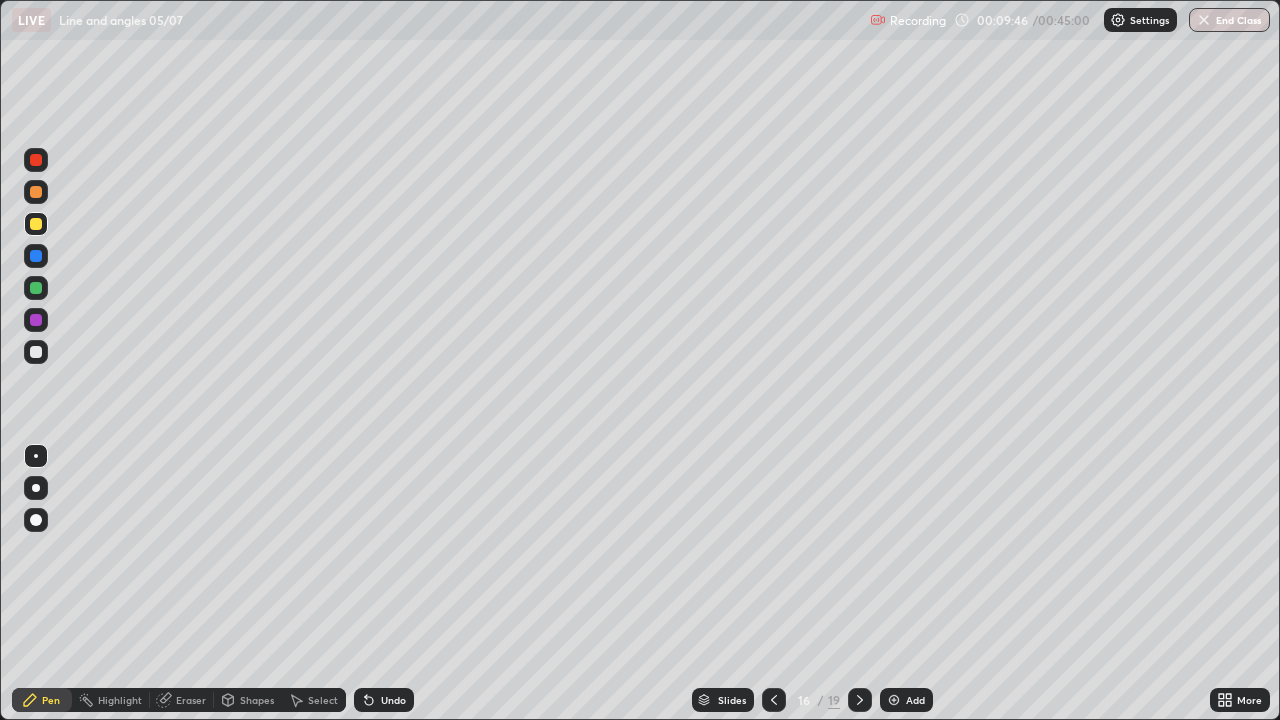 click on "Shapes" at bounding box center (257, 700) 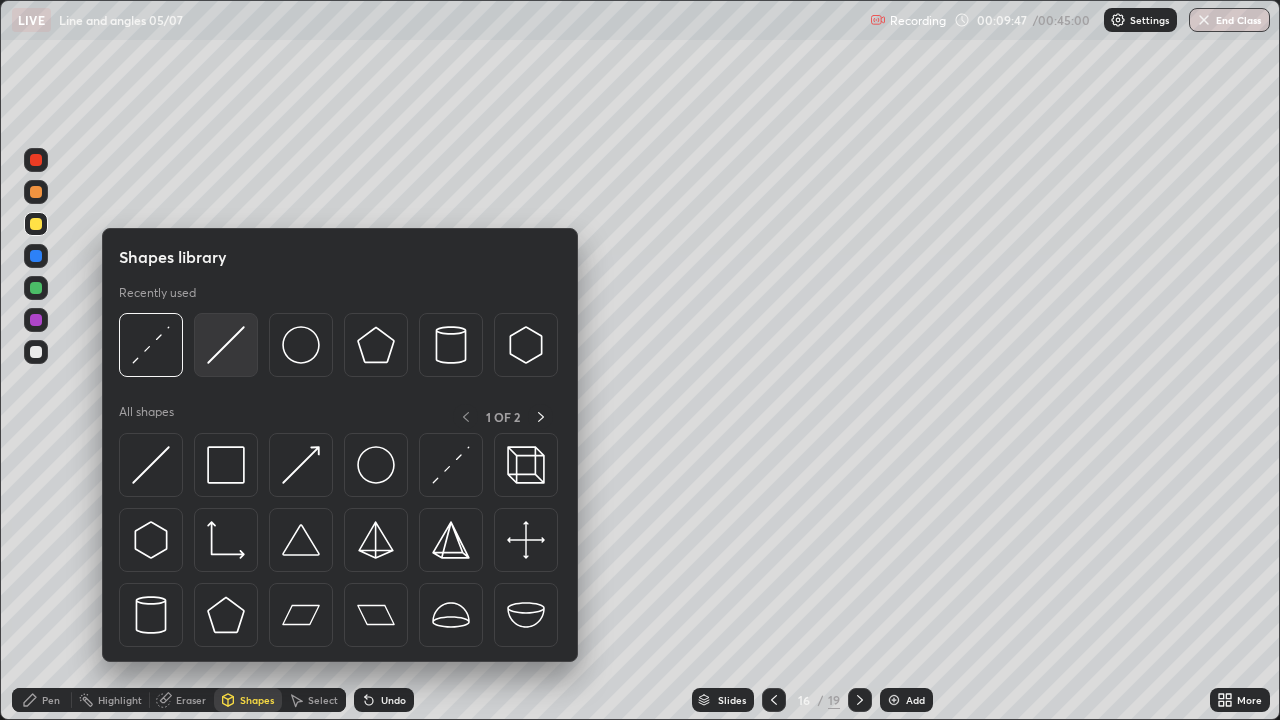 click at bounding box center [226, 345] 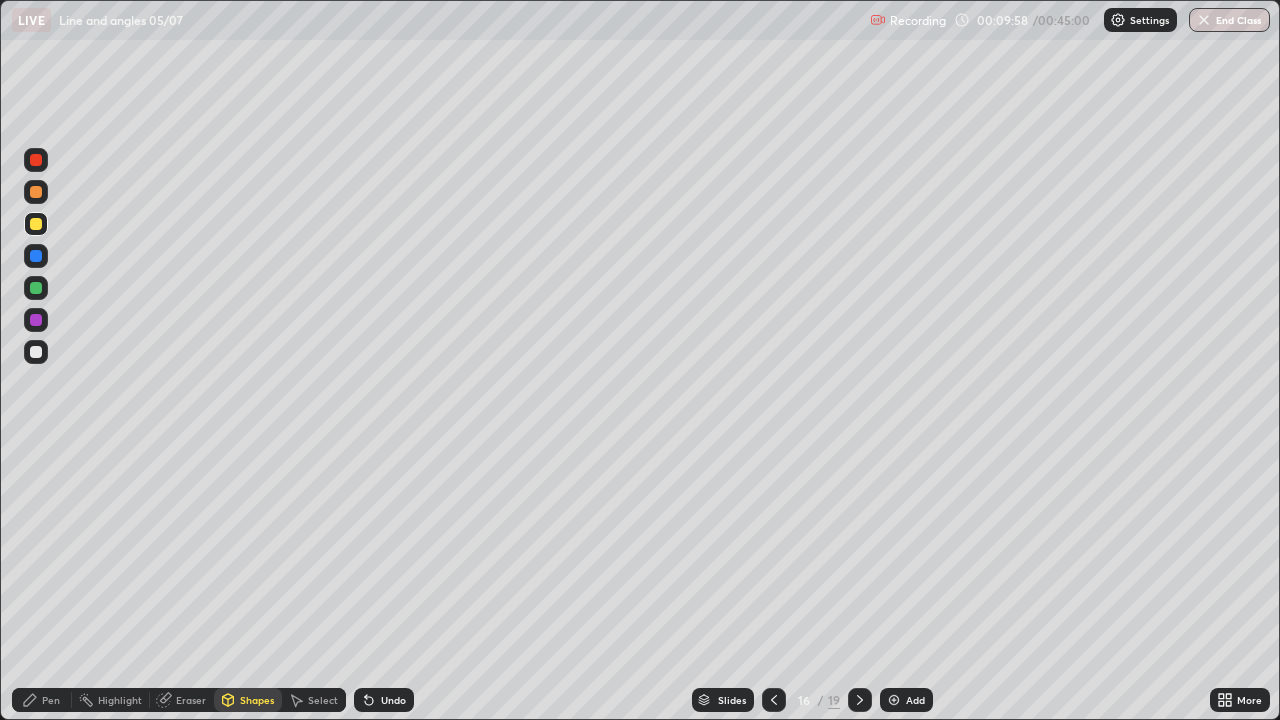 click at bounding box center [36, 352] 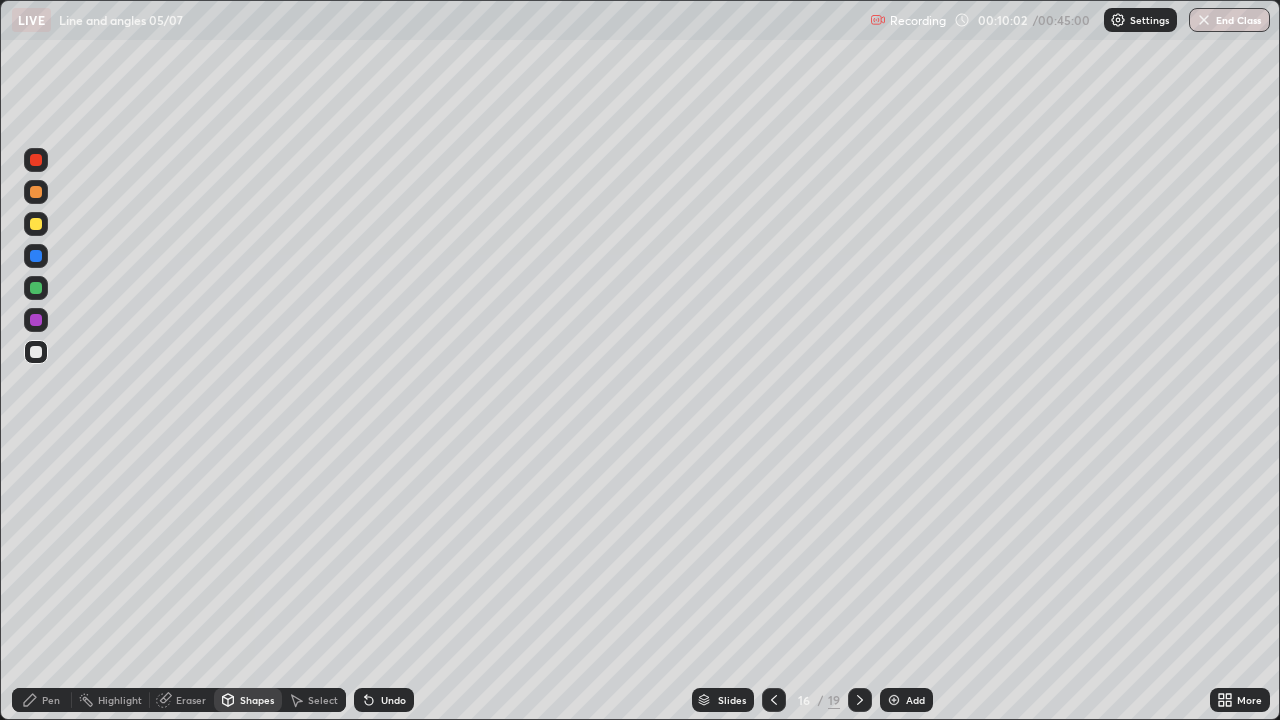 click on "Pen" at bounding box center (51, 700) 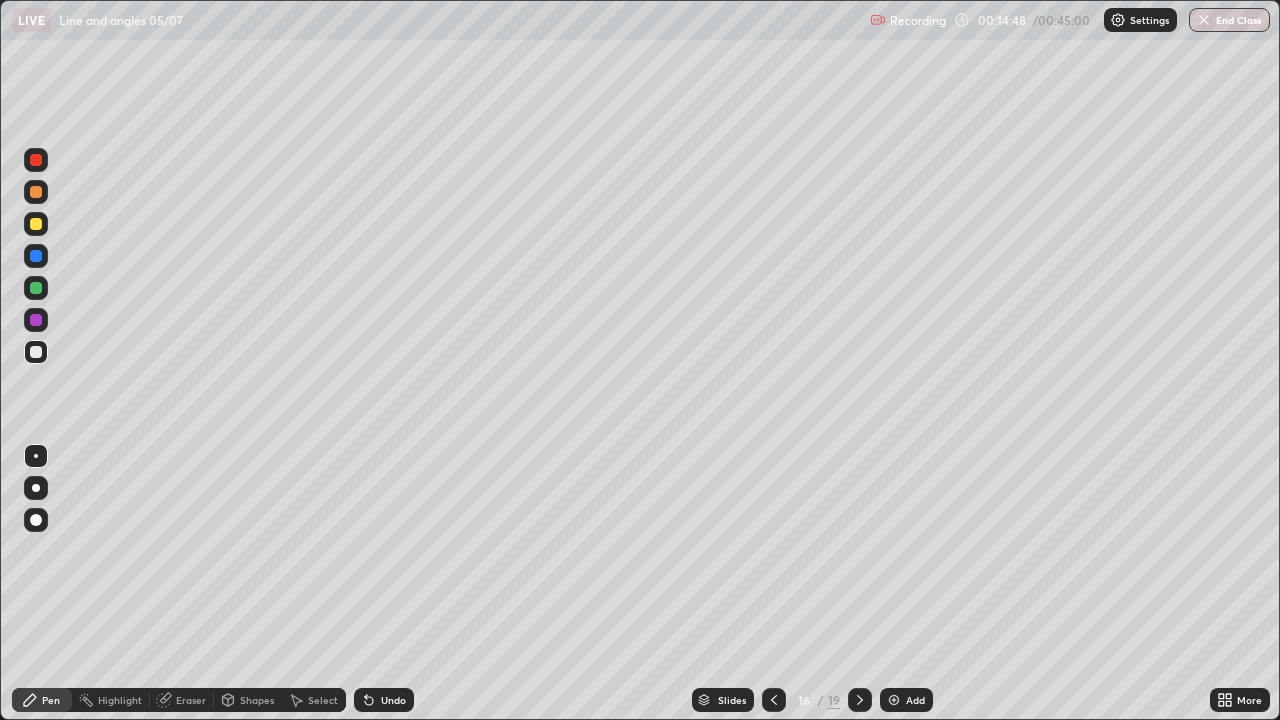 click at bounding box center [36, 288] 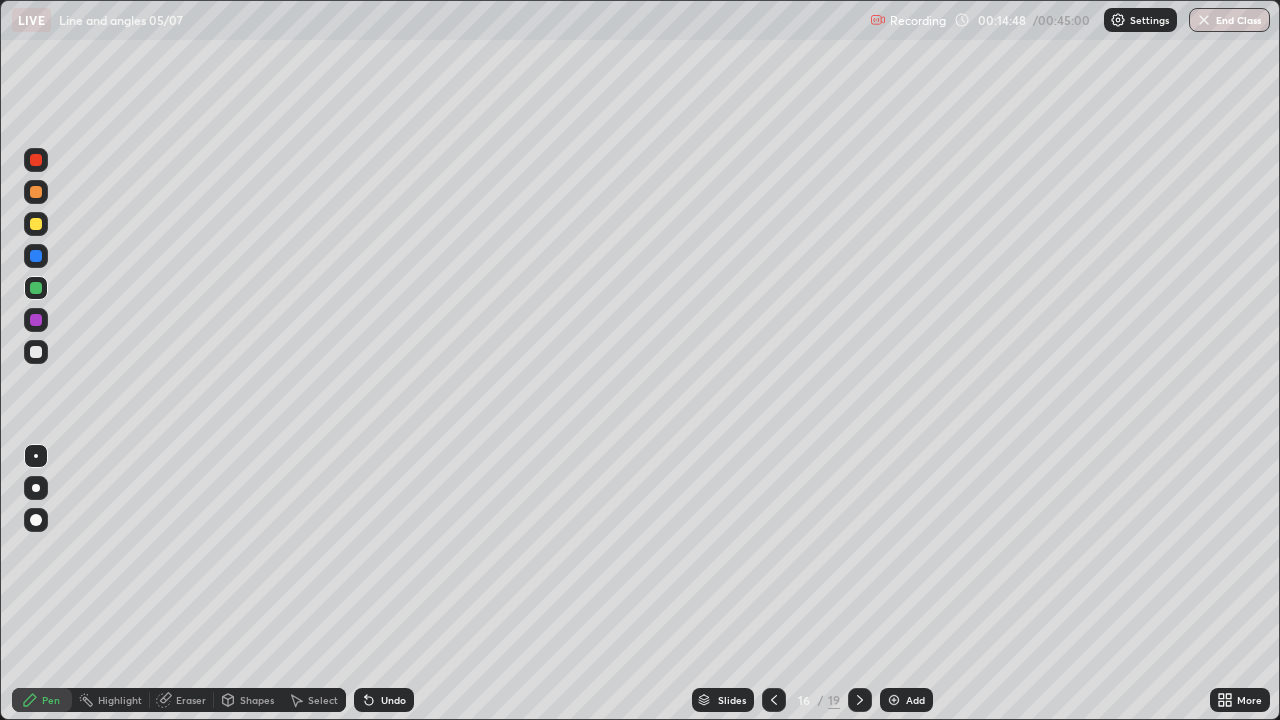 click at bounding box center (36, 288) 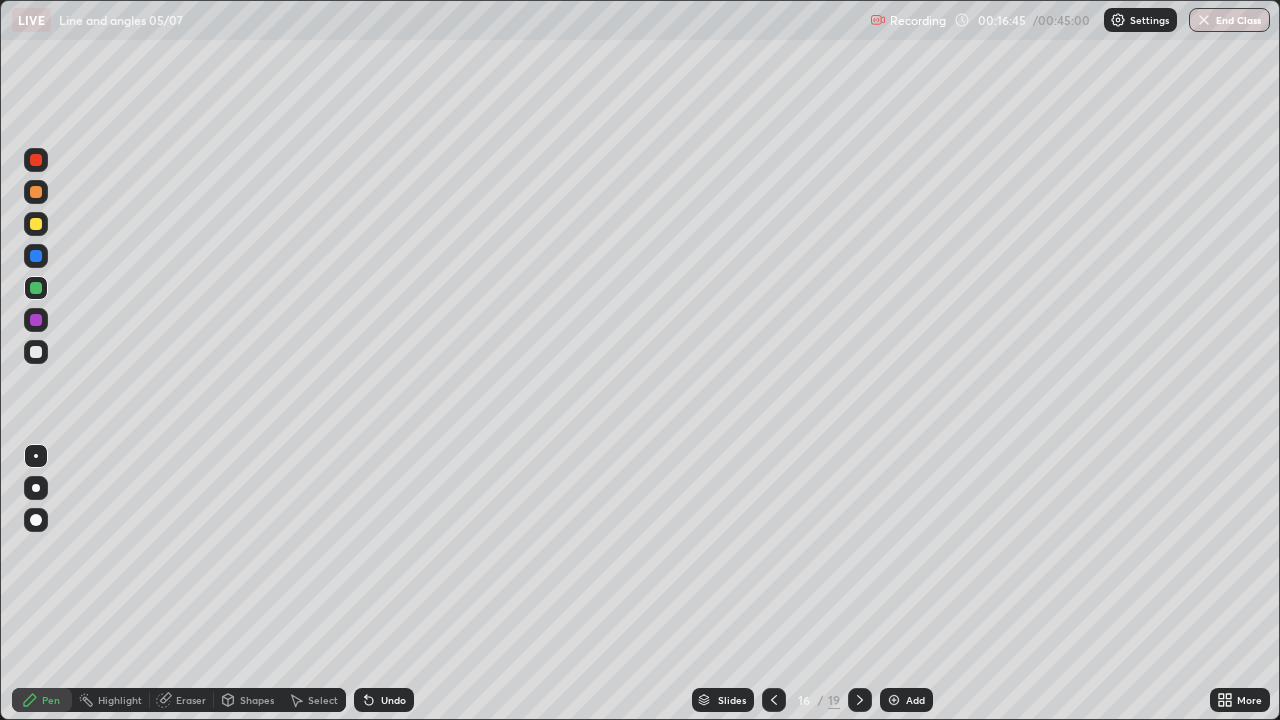 click at bounding box center [36, 224] 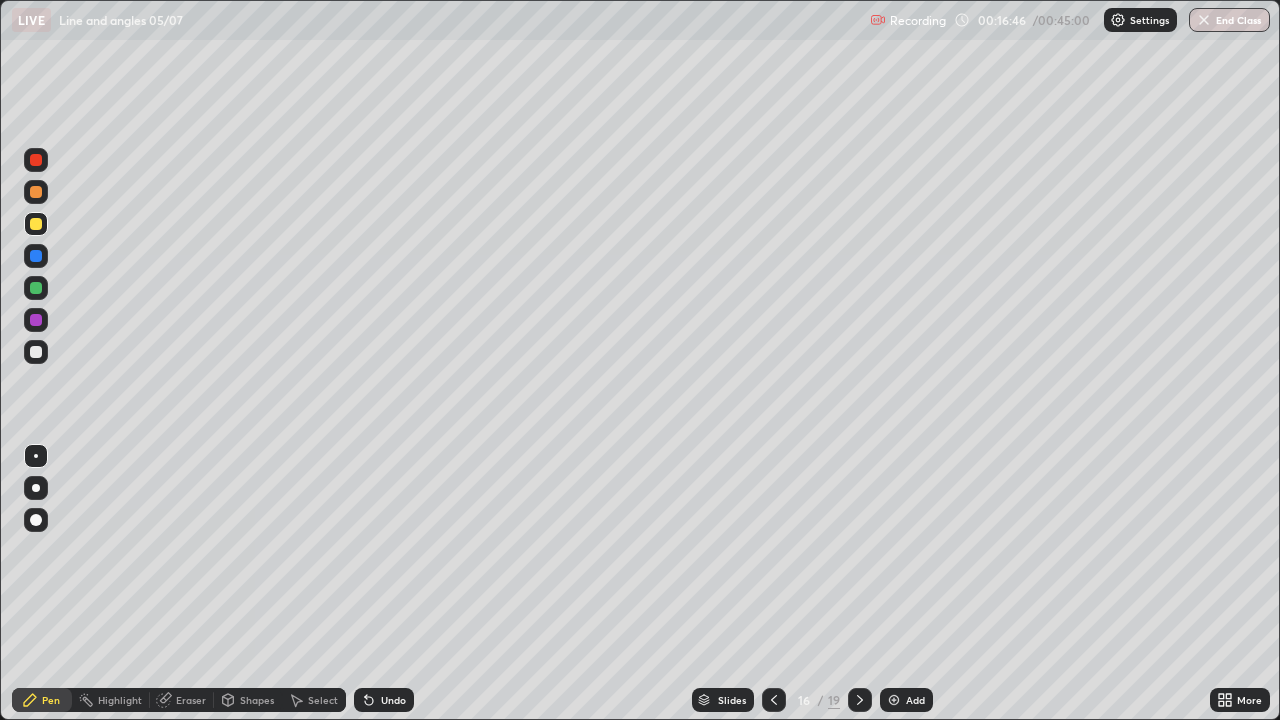 click at bounding box center (36, 224) 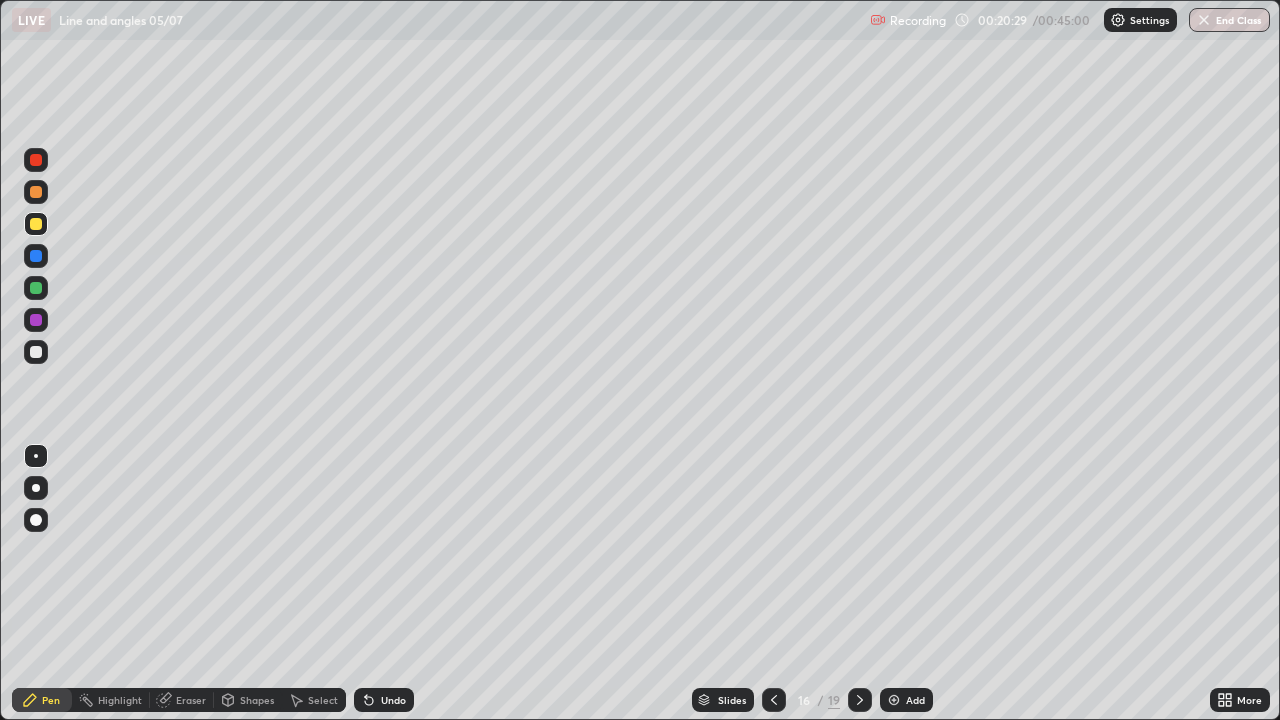 click on "Eraser" at bounding box center (182, 700) 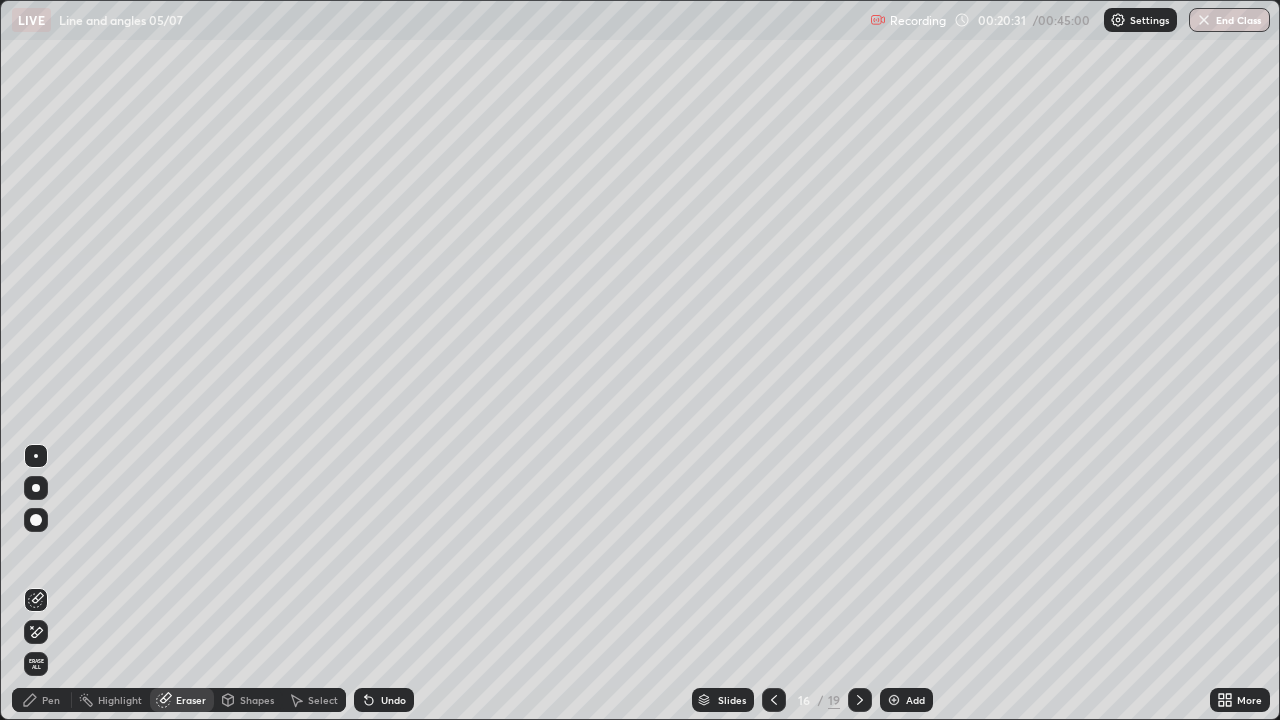 click 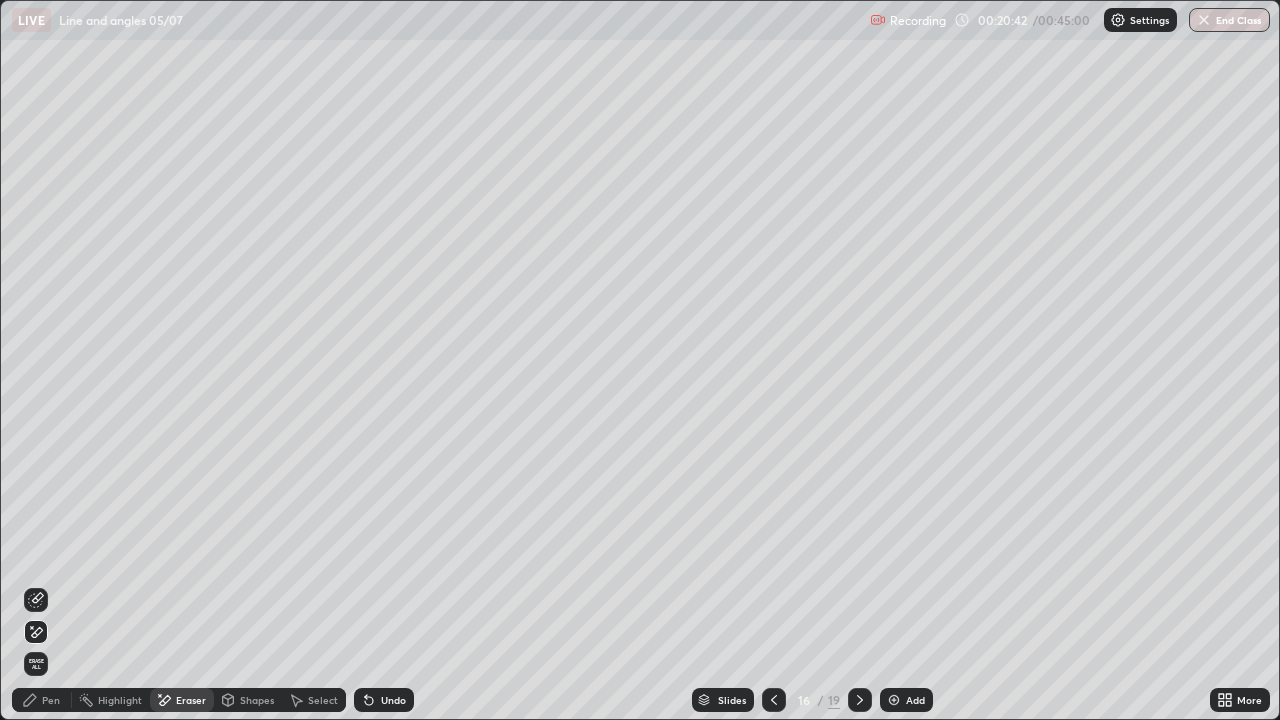 click on "Undo" at bounding box center (384, 700) 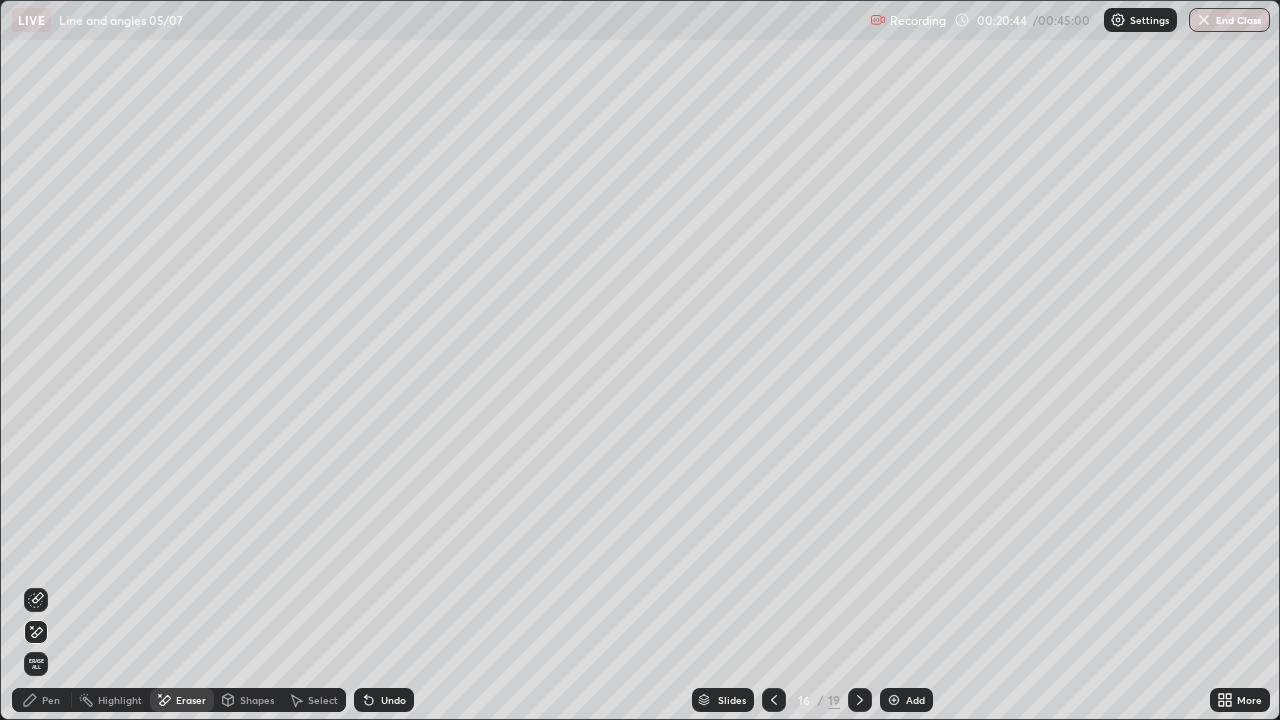 click on "Pen" at bounding box center [51, 700] 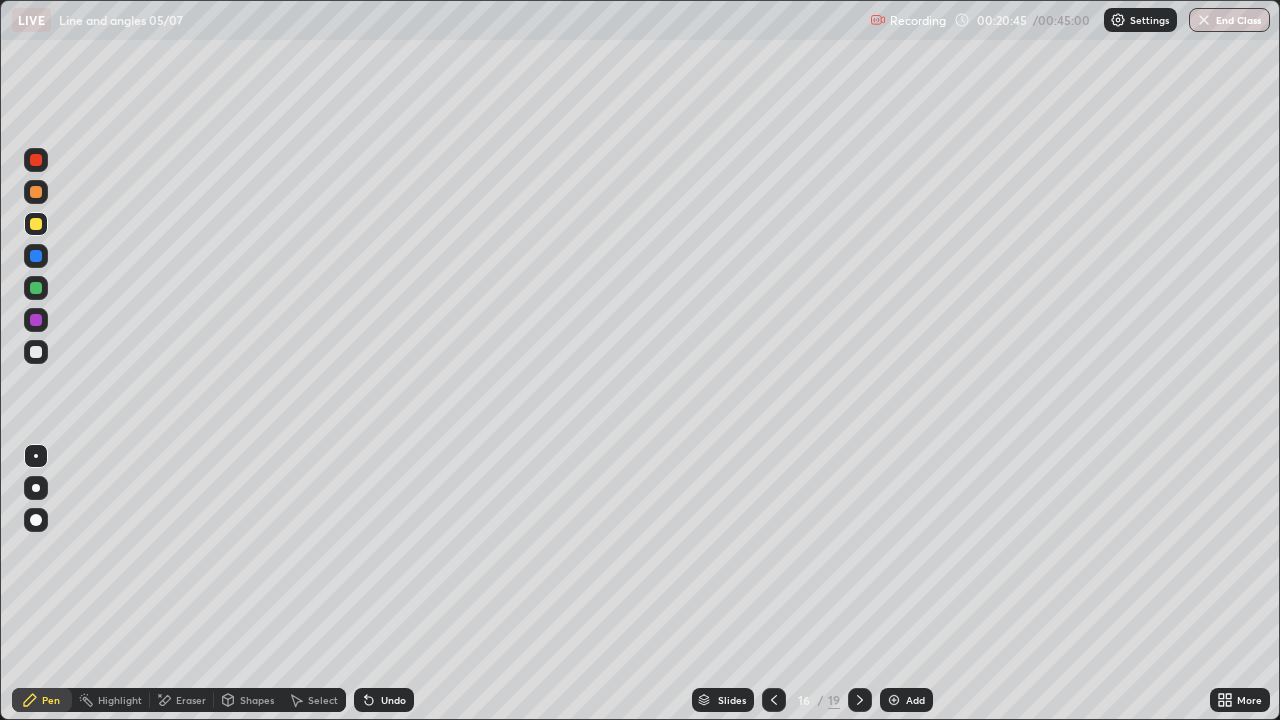 click at bounding box center [36, 320] 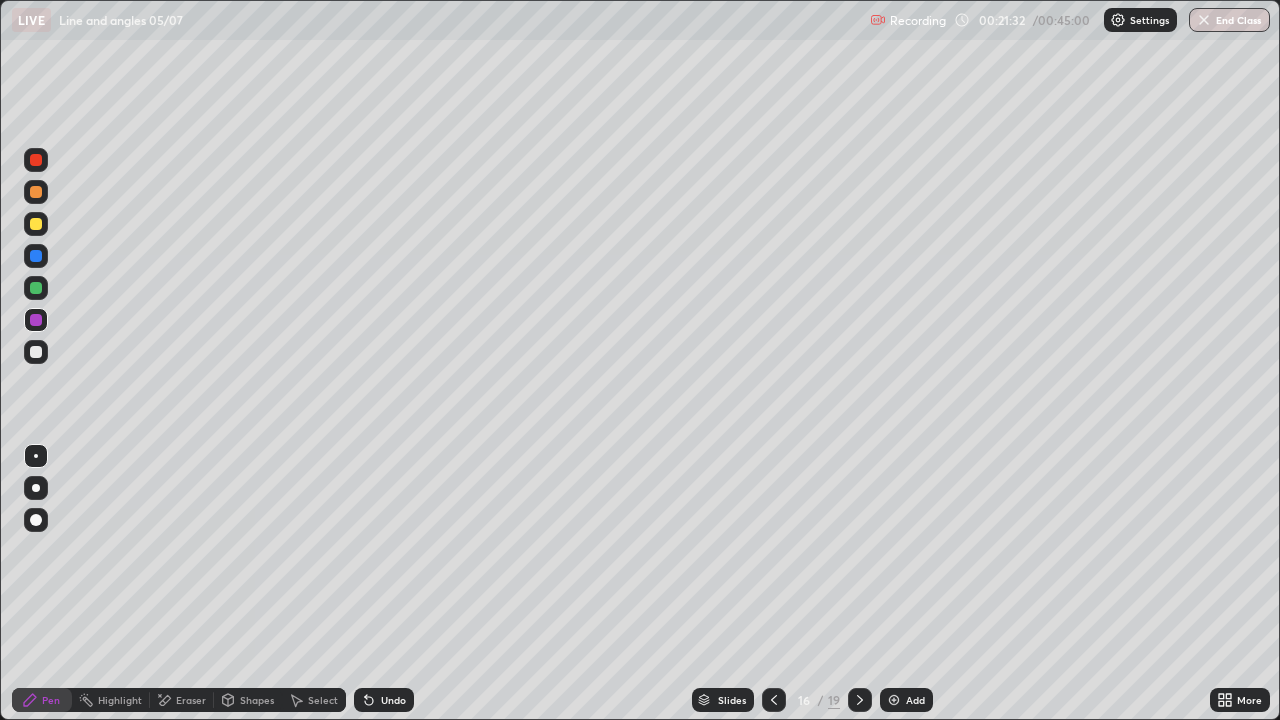 click at bounding box center [36, 256] 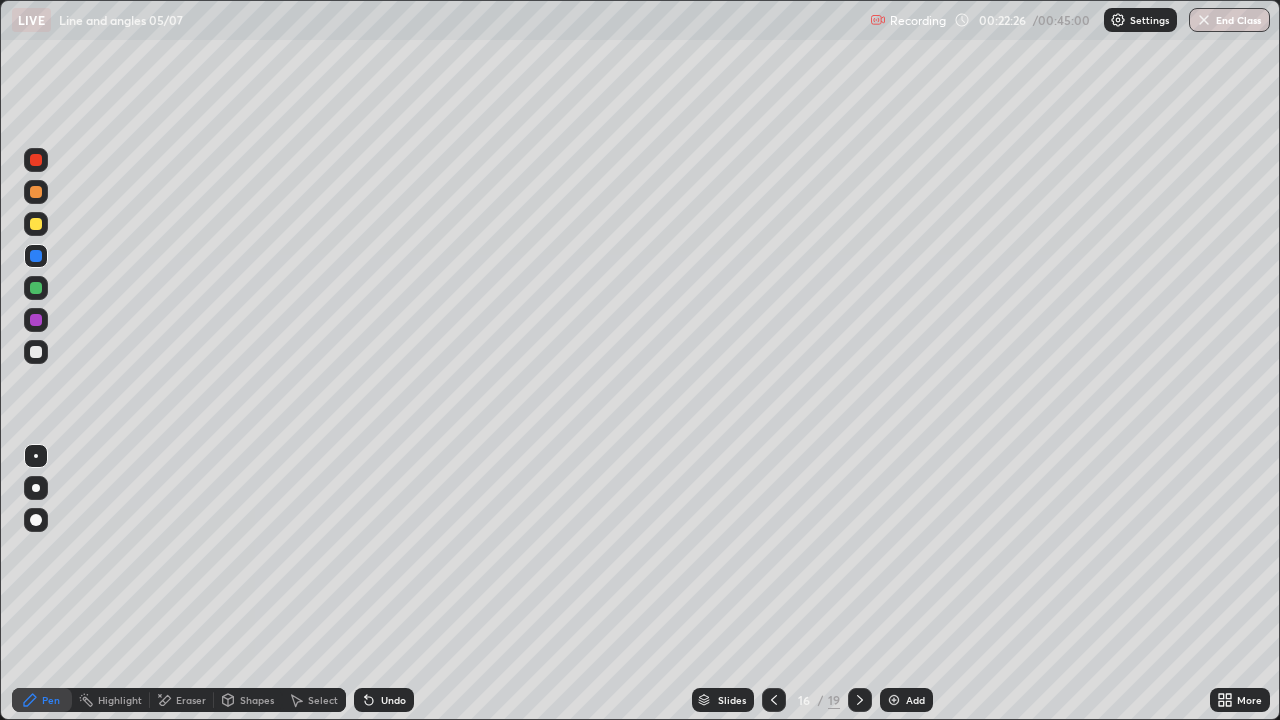 click at bounding box center [36, 352] 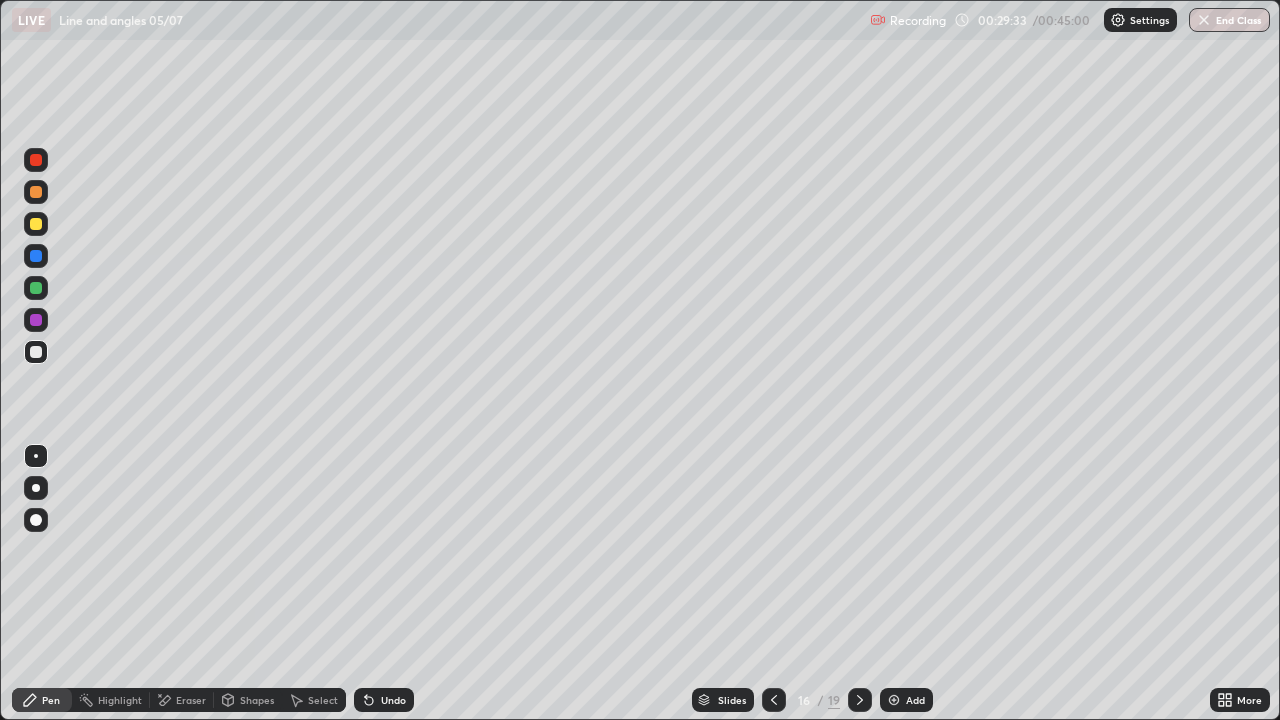 click at bounding box center [36, 352] 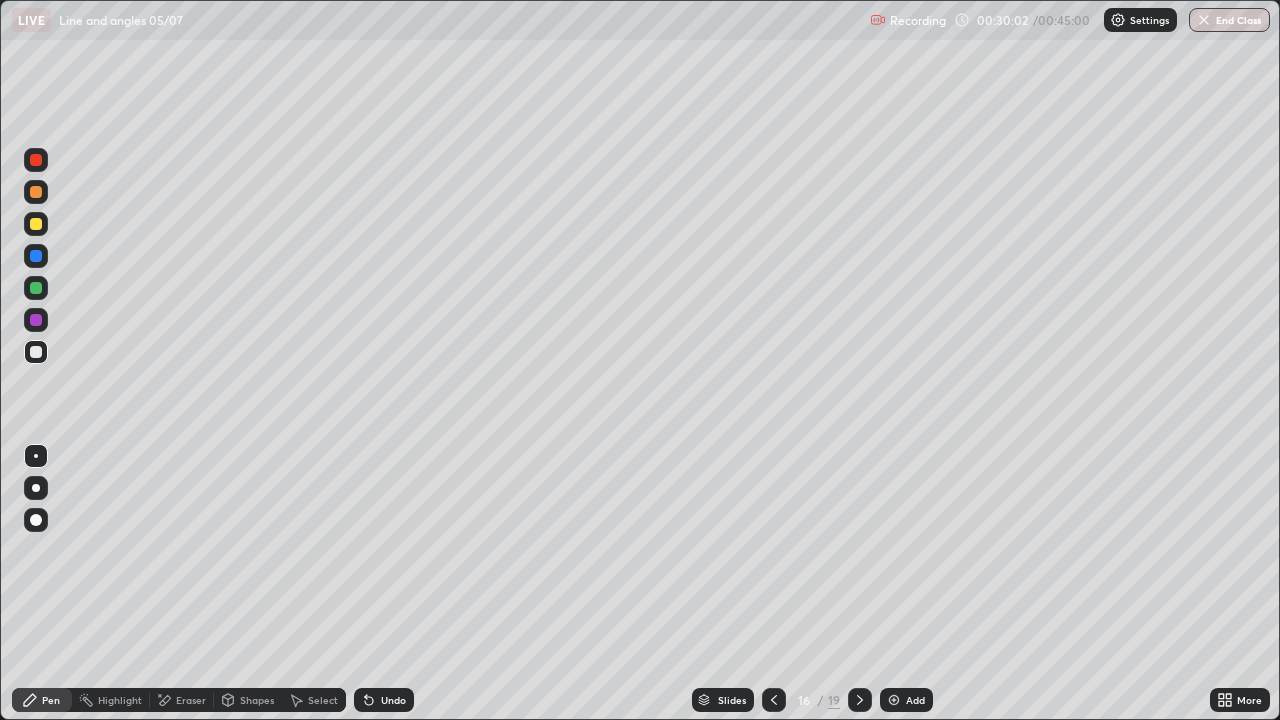 click at bounding box center (36, 320) 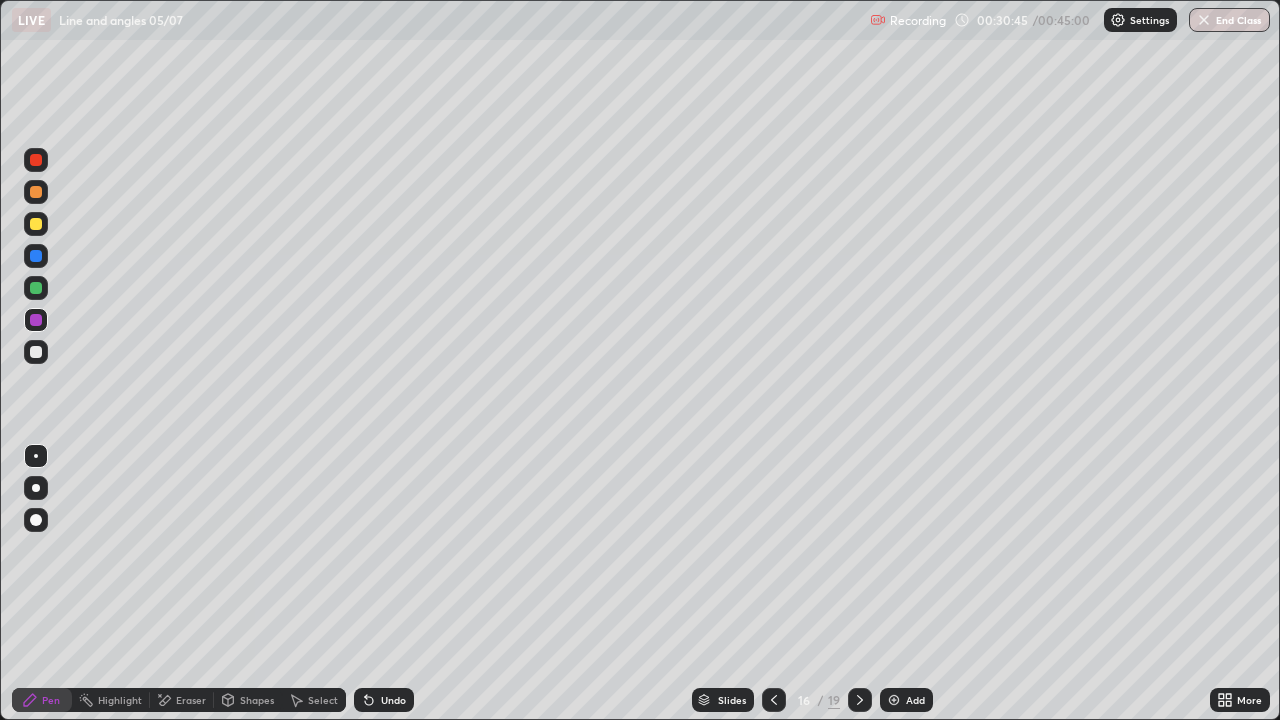 click on "Add" at bounding box center (906, 700) 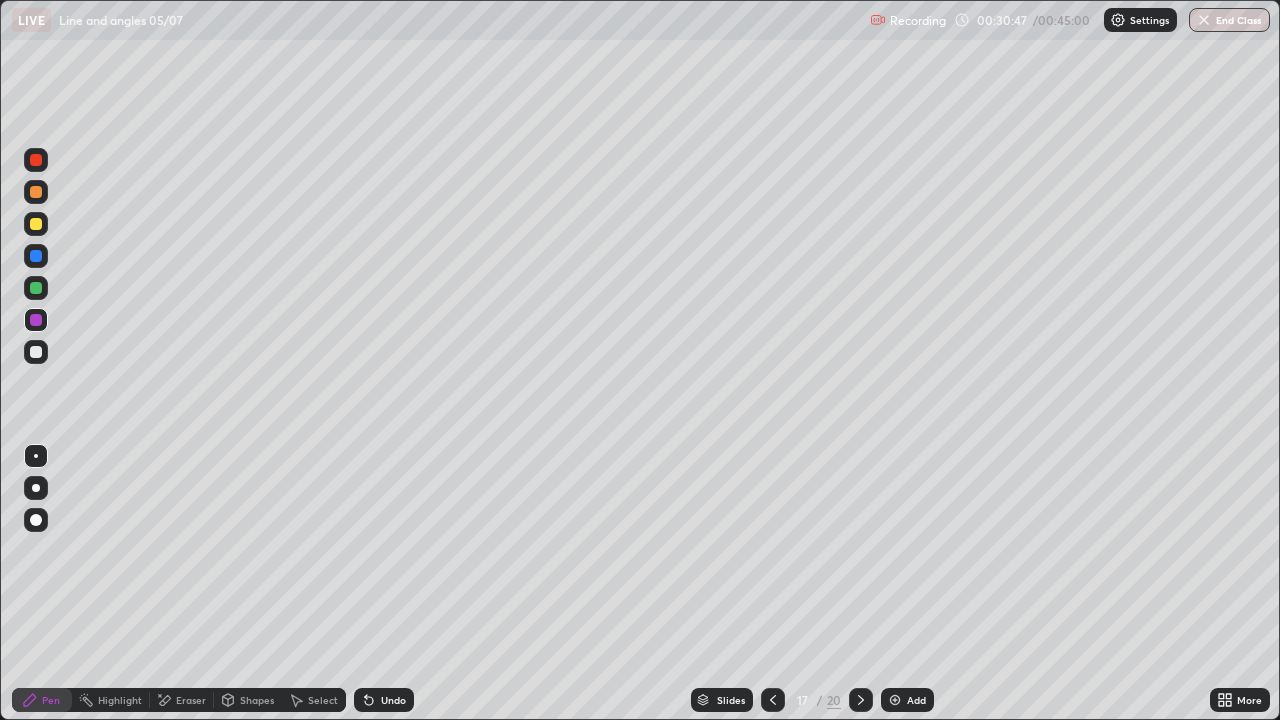 click 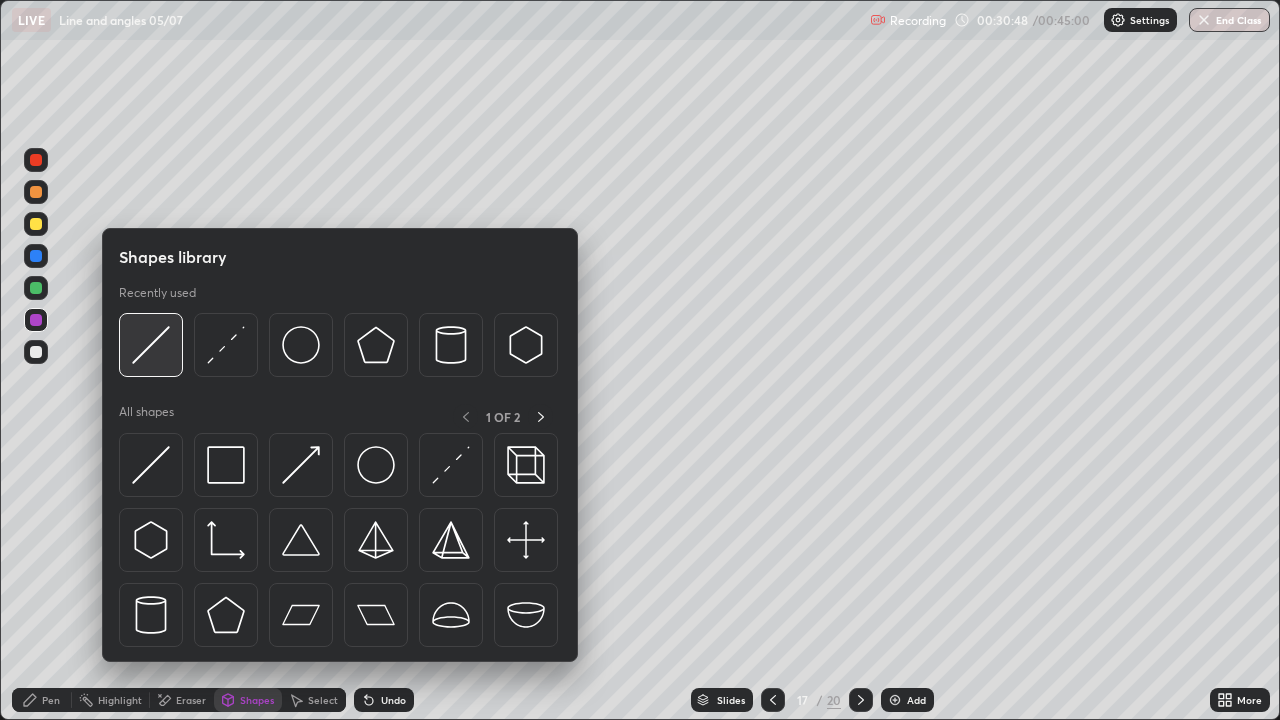 click at bounding box center [151, 345] 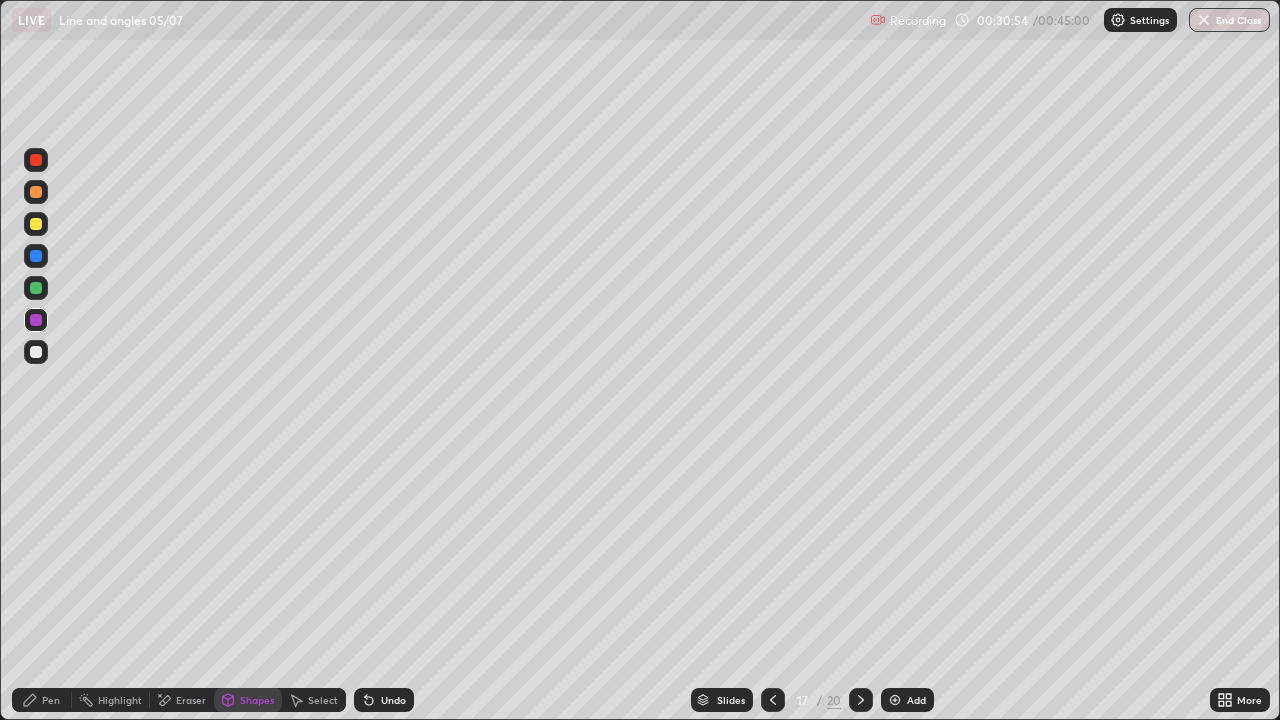 click at bounding box center (36, 288) 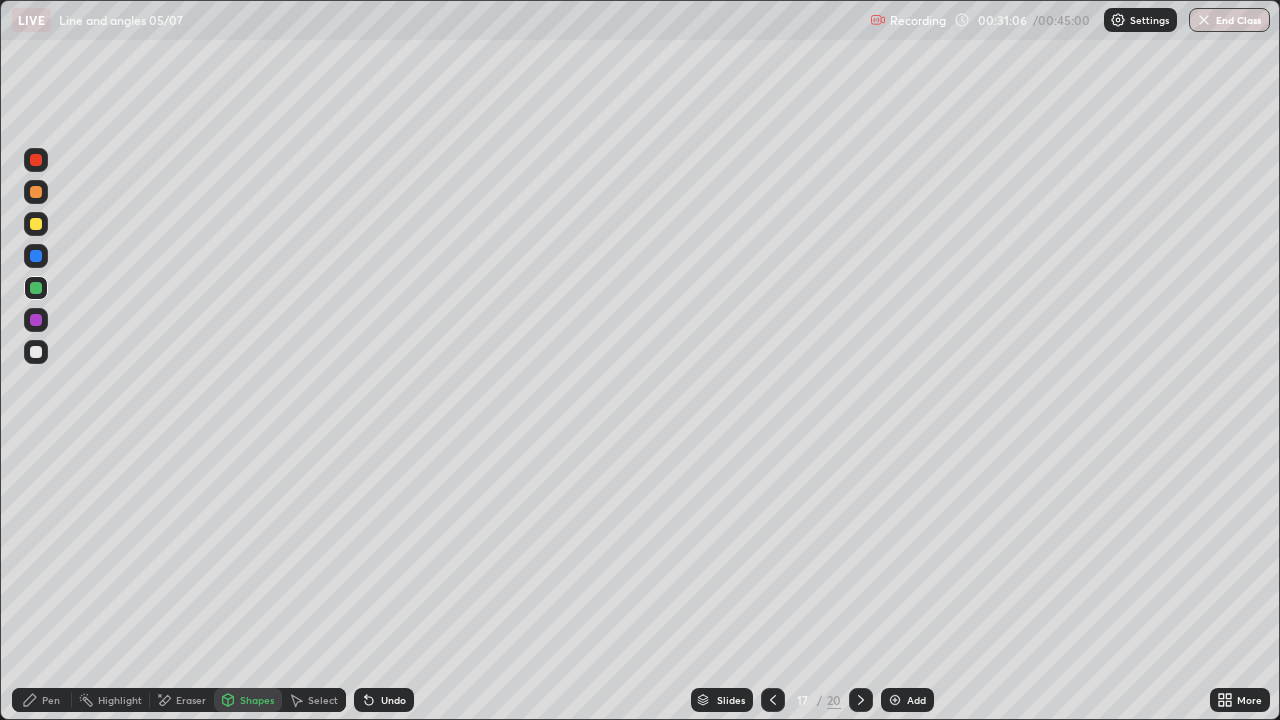 click at bounding box center (36, 352) 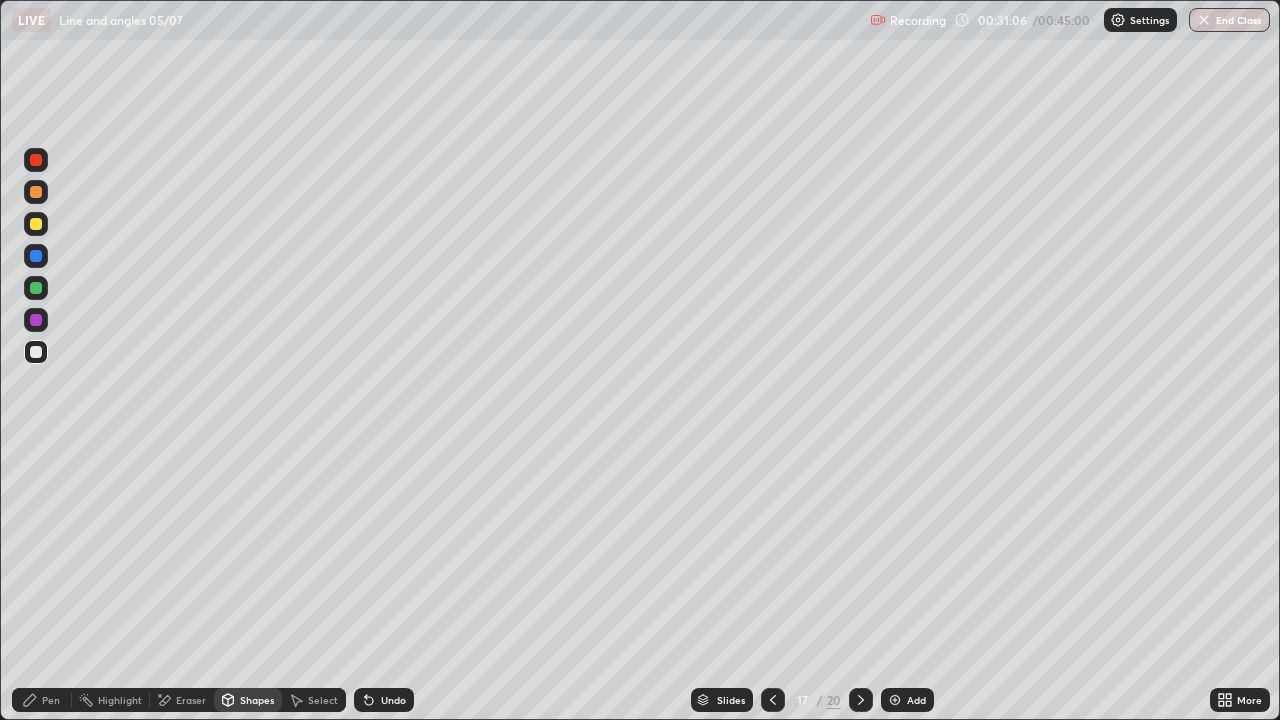 click at bounding box center (36, 352) 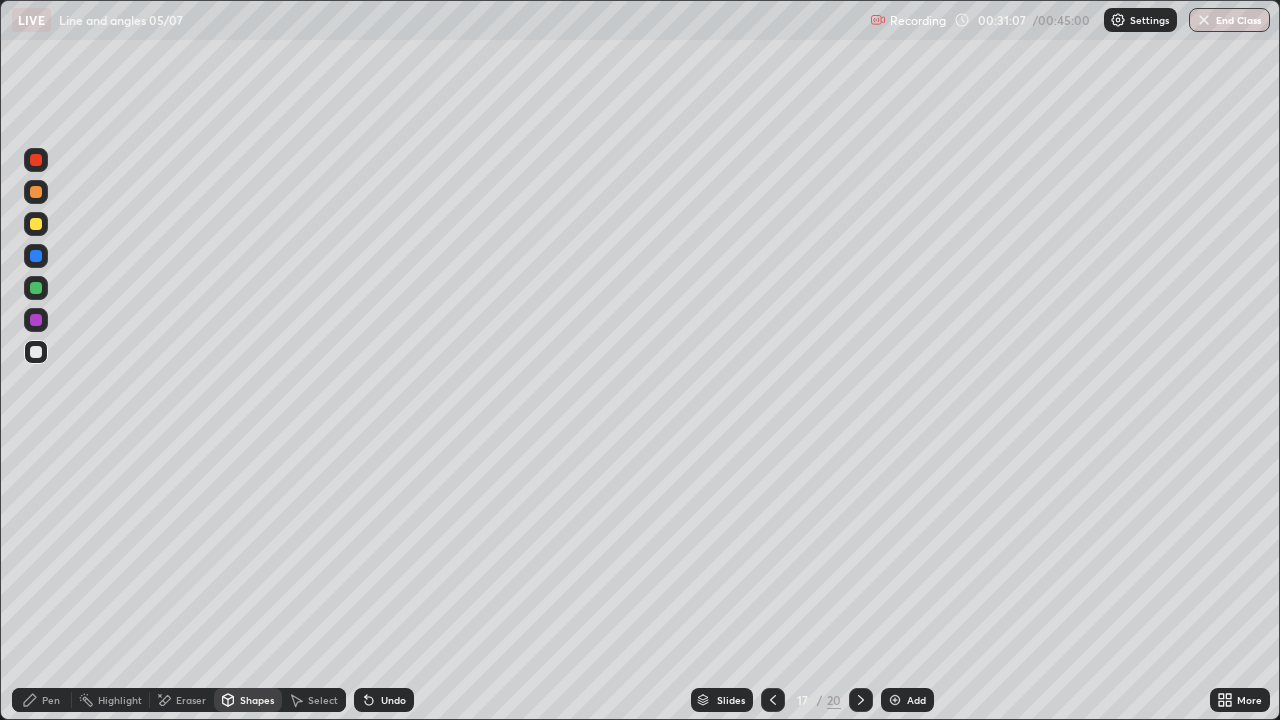 click on "Pen" at bounding box center (42, 700) 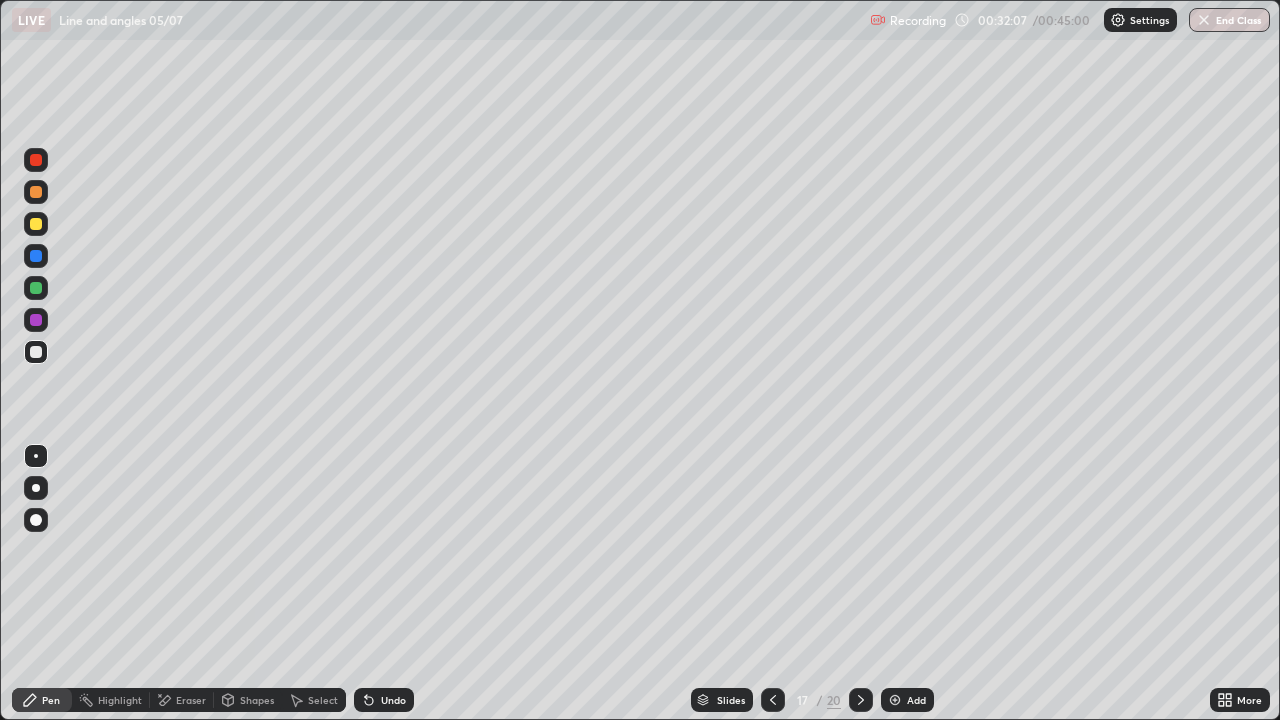 click at bounding box center [36, 224] 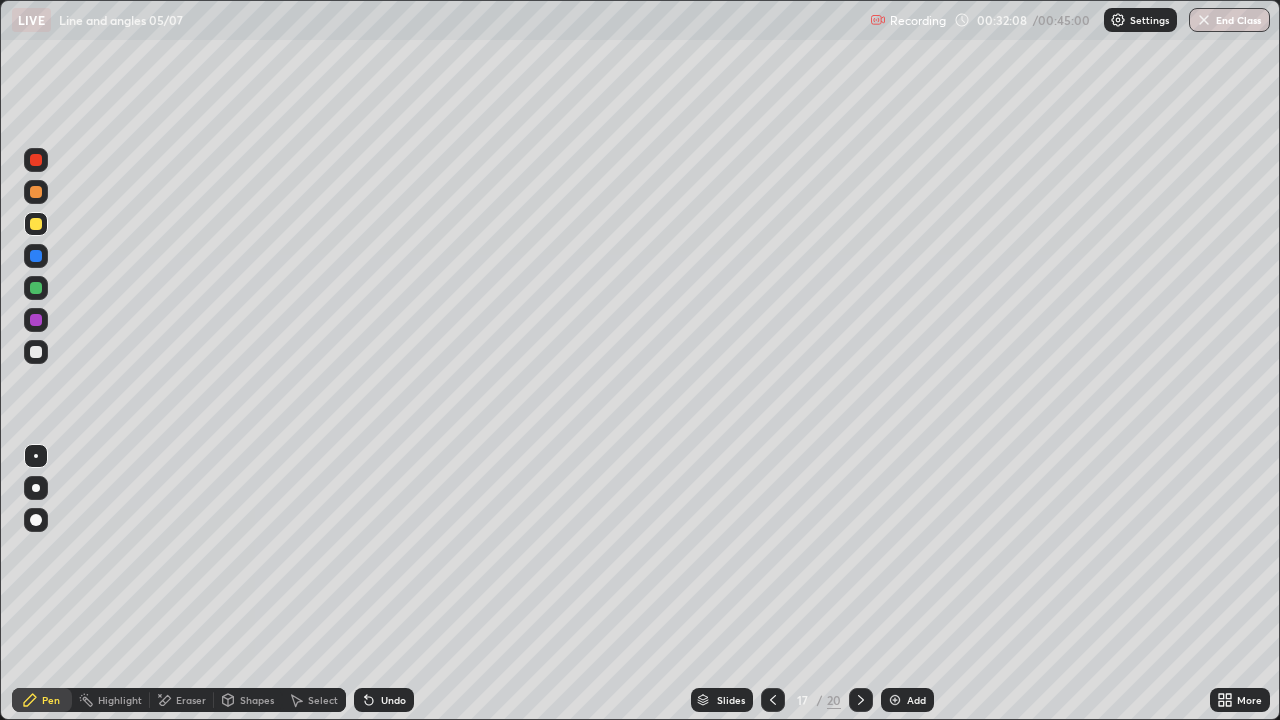 click on "Highlight" at bounding box center [120, 700] 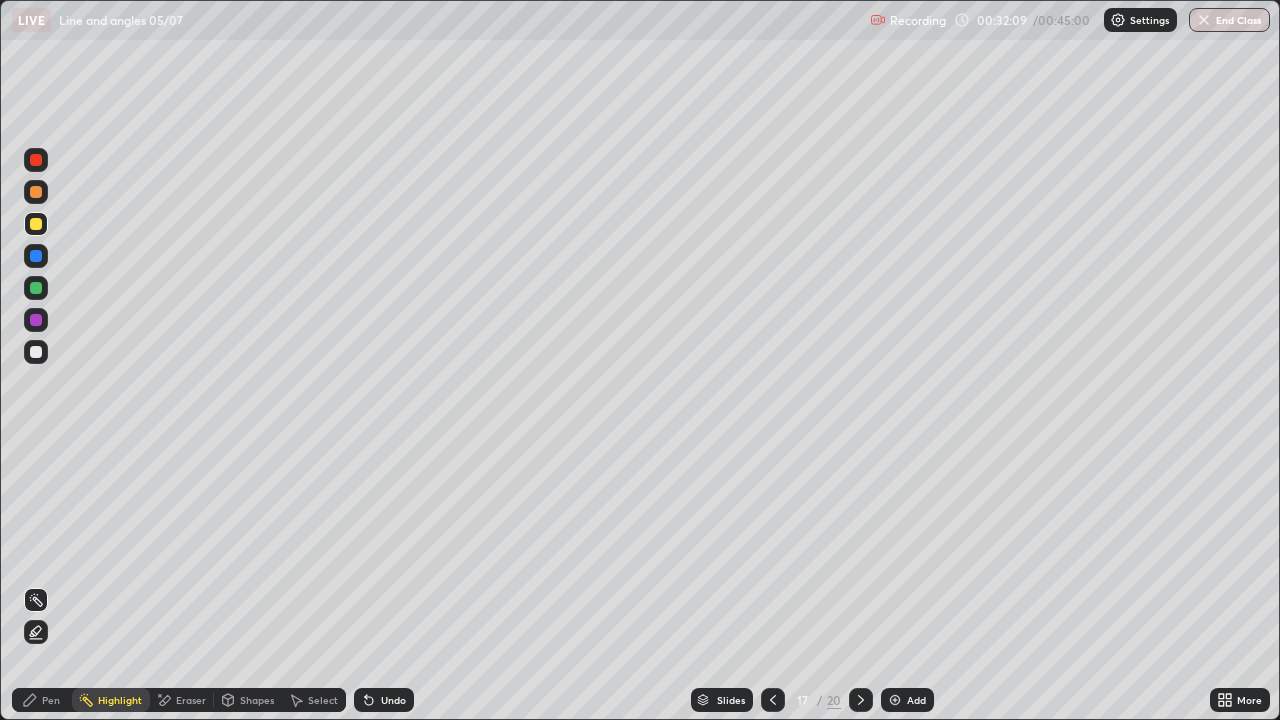 click 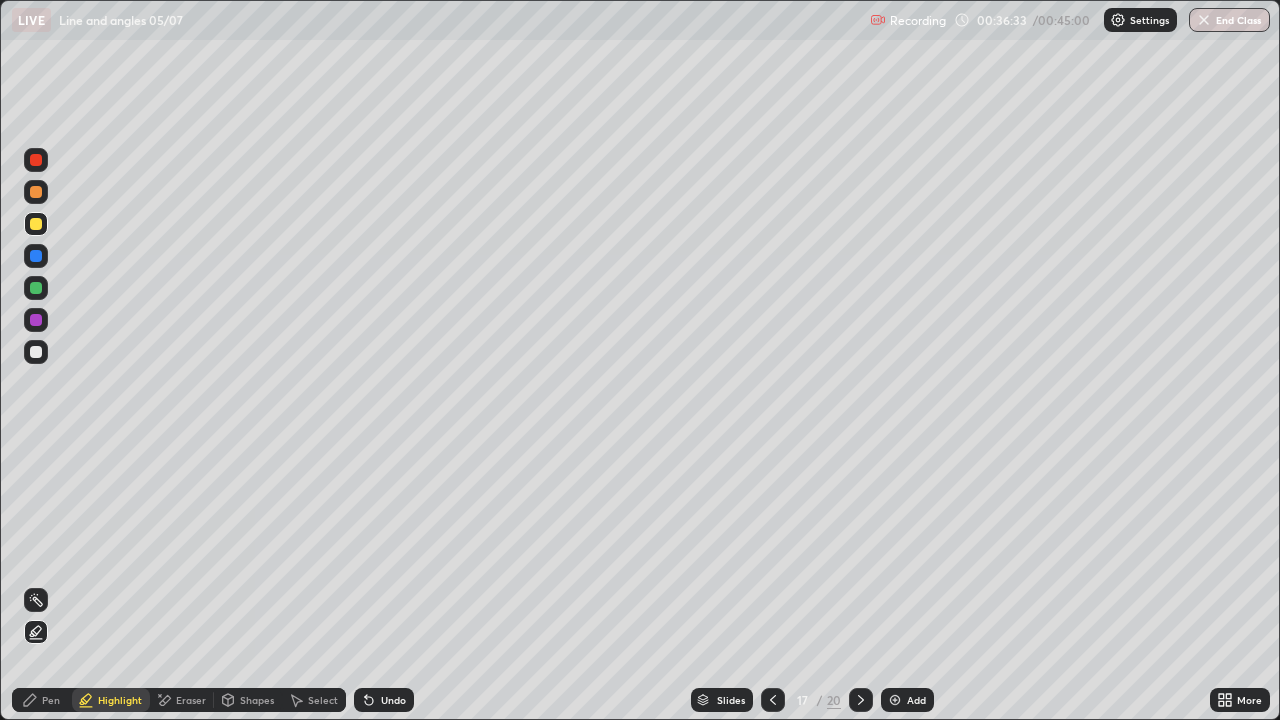 click at bounding box center [36, 288] 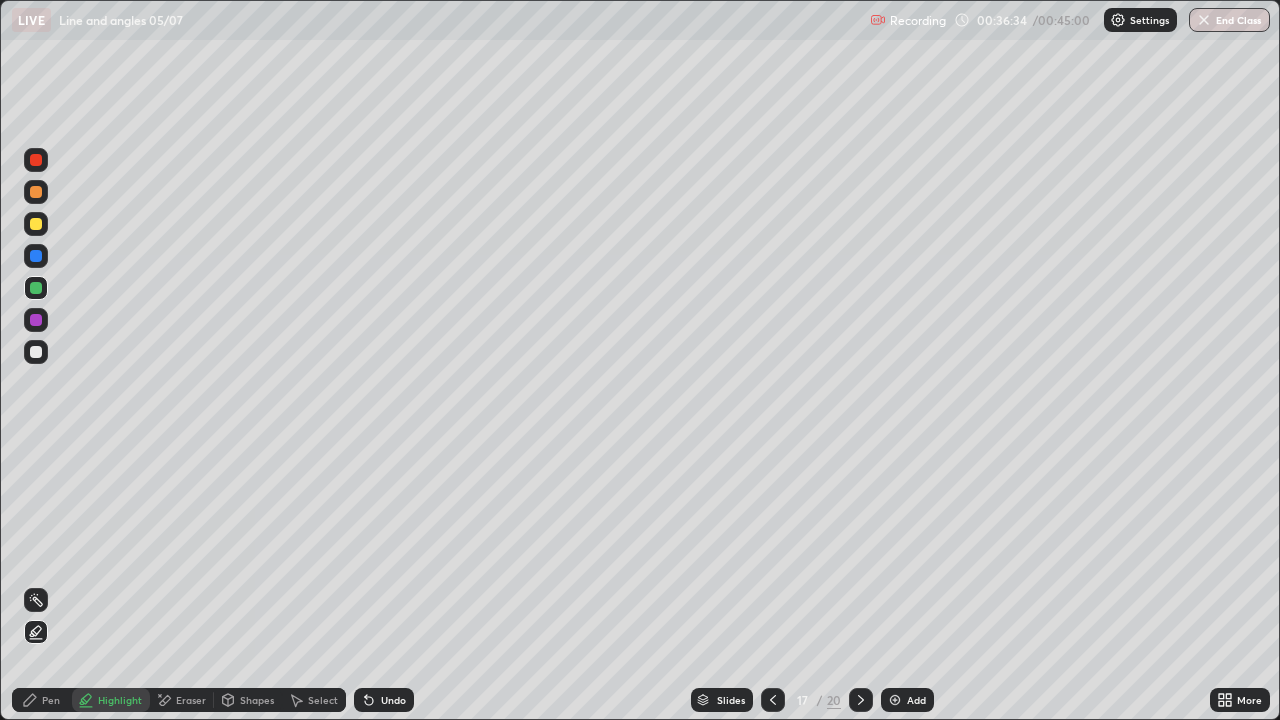 click on "Pen" at bounding box center [42, 700] 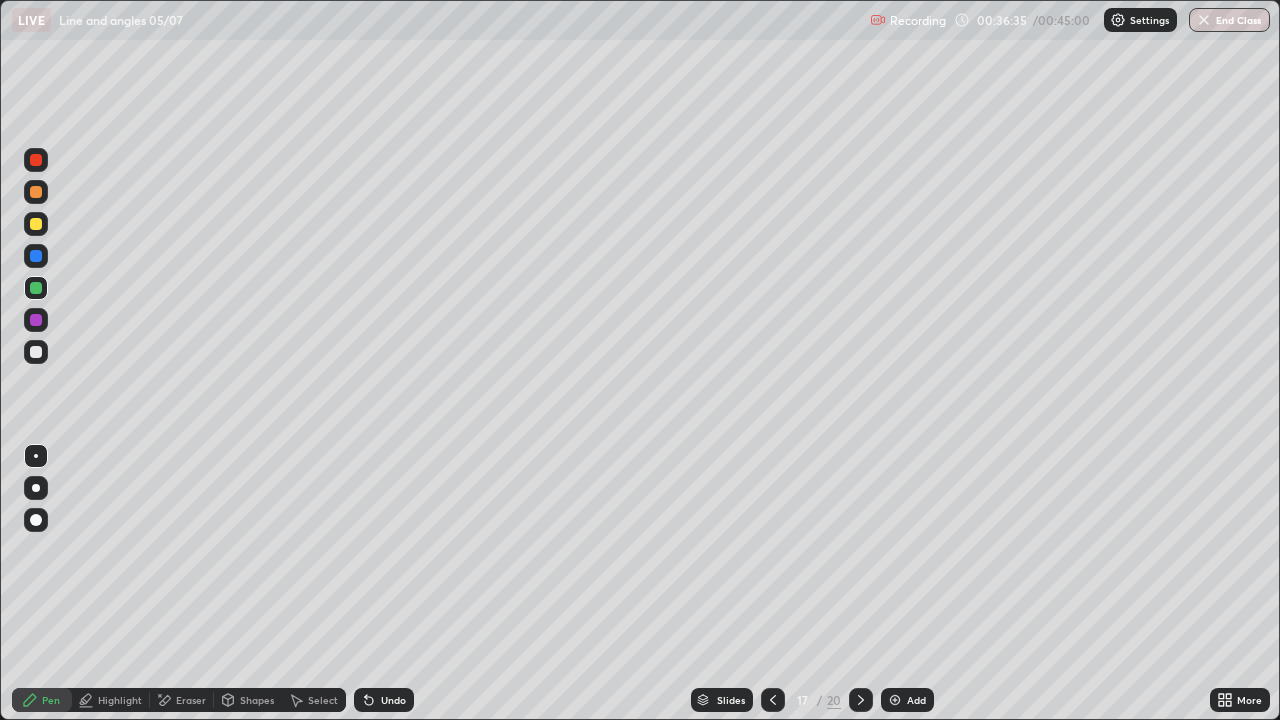 click 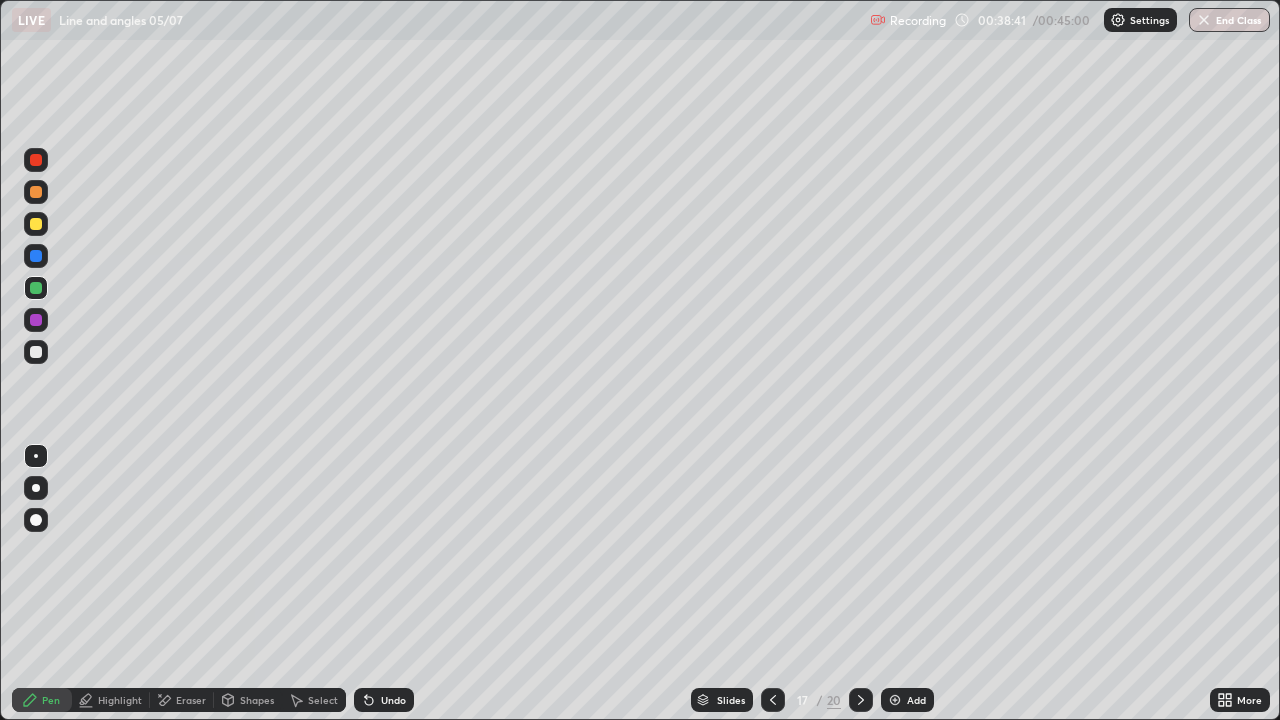 click on "End Class" at bounding box center [1229, 20] 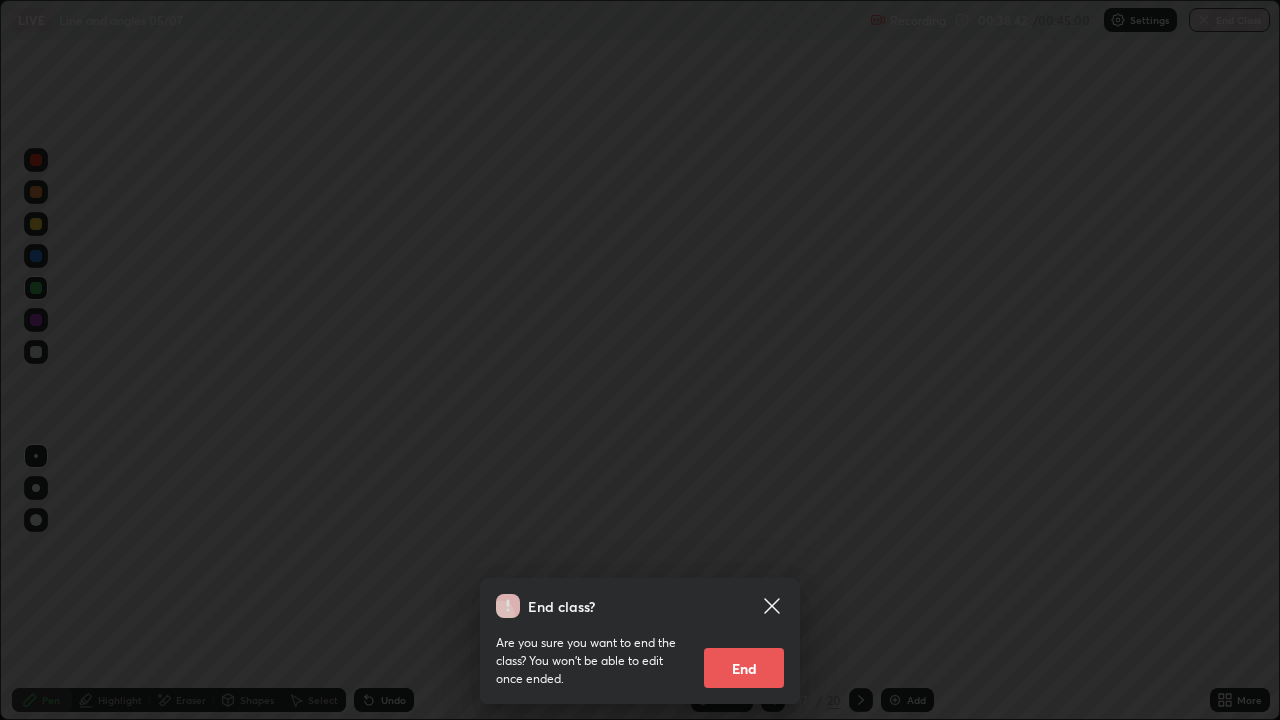 click on "End" at bounding box center (744, 668) 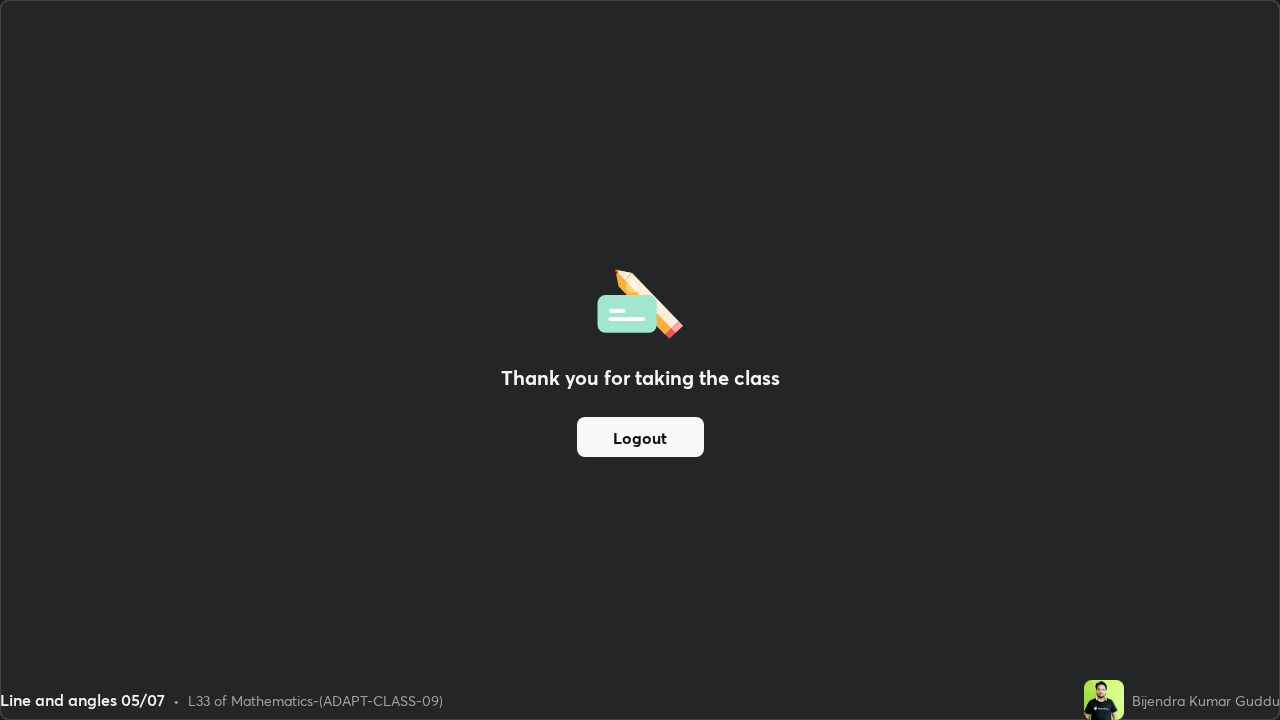 click on "Logout" at bounding box center (640, 437) 